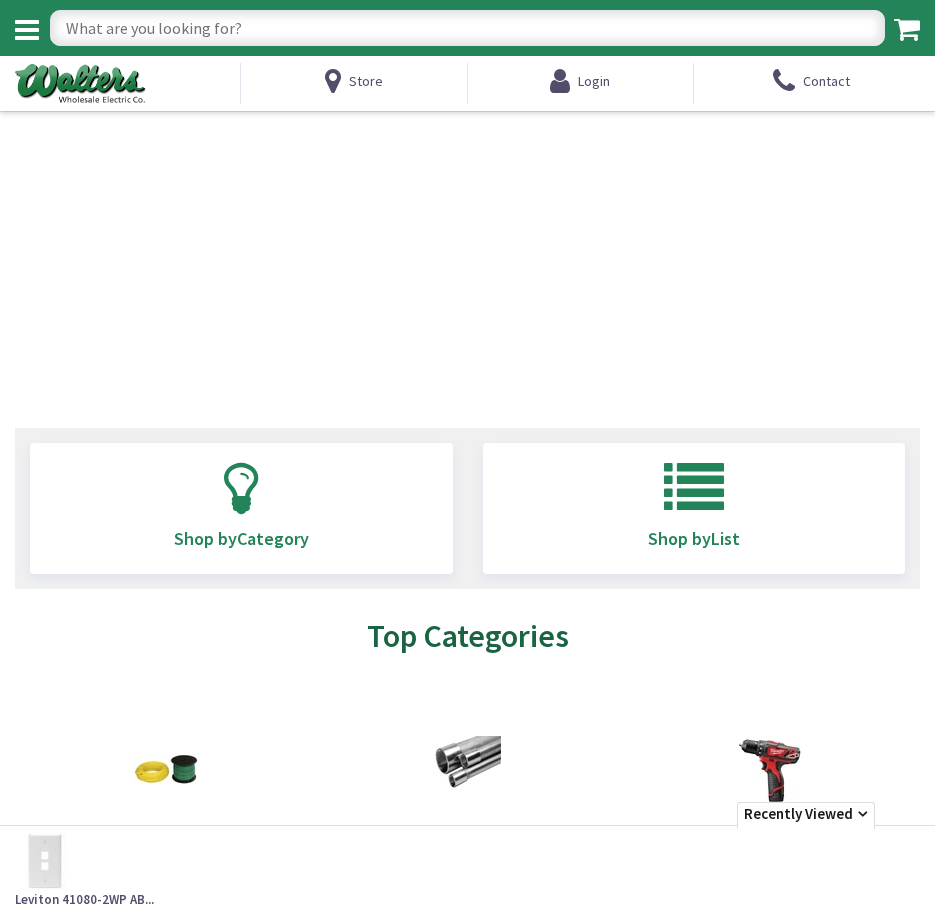 scroll, scrollTop: 0, scrollLeft: 0, axis: both 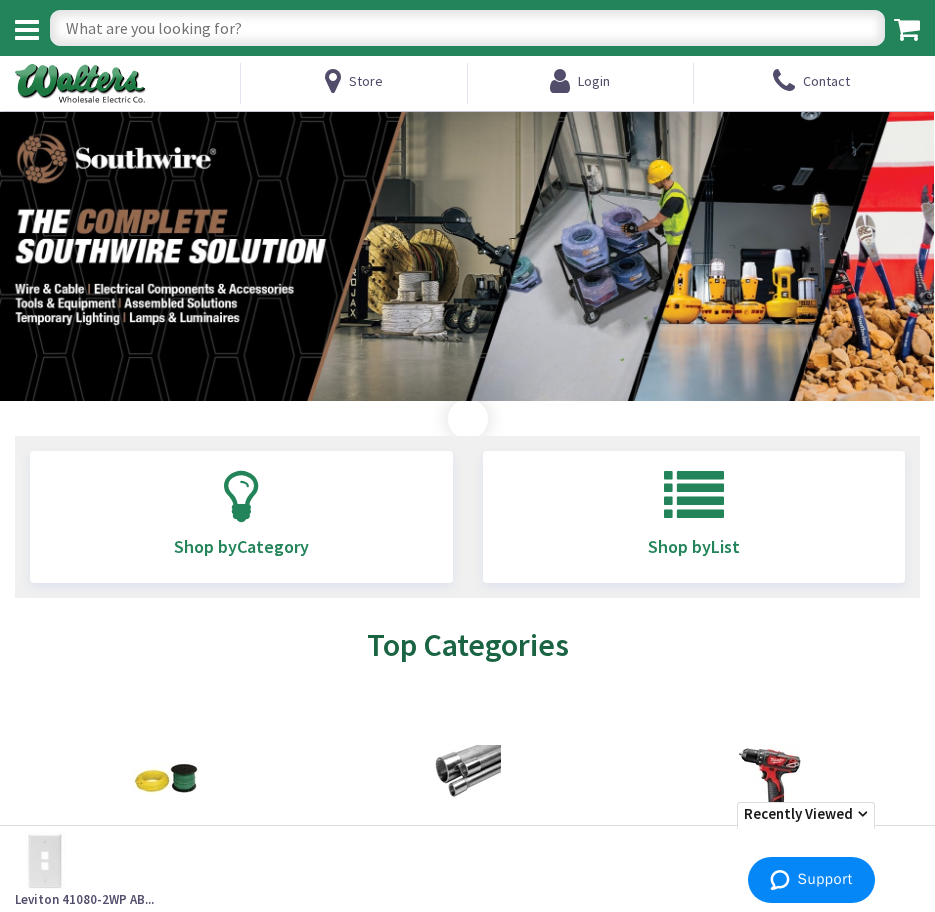 click at bounding box center [467, 28] 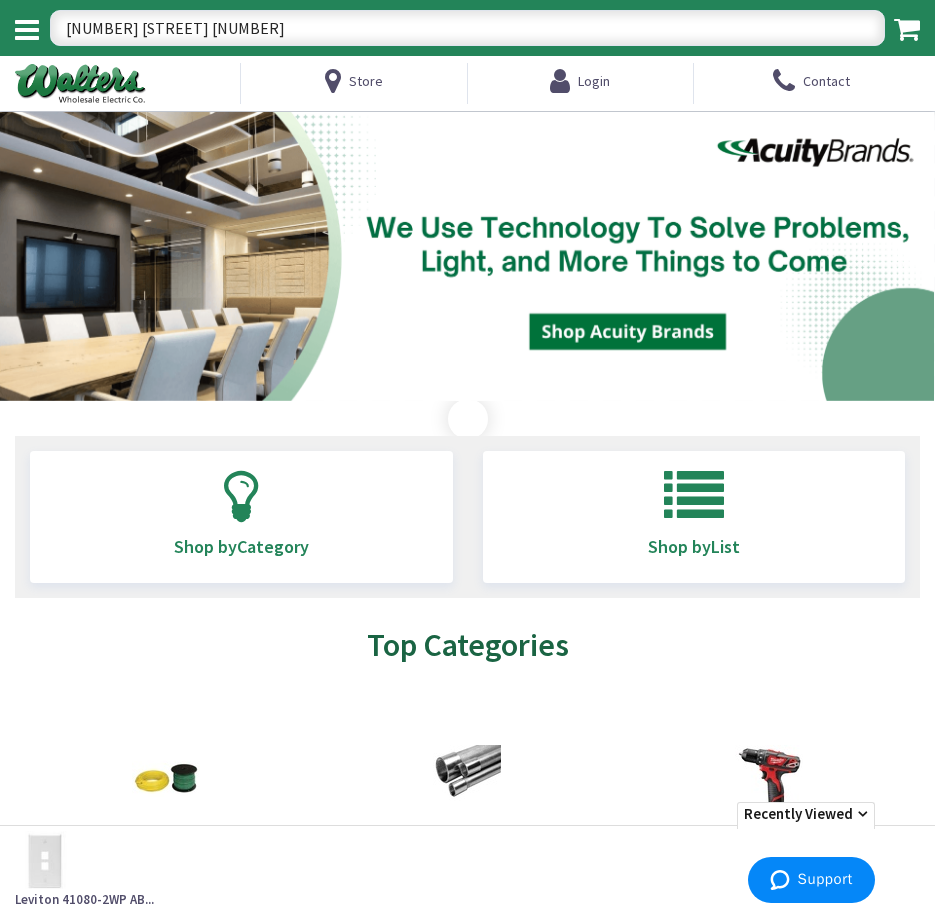 type on "2g box ext" 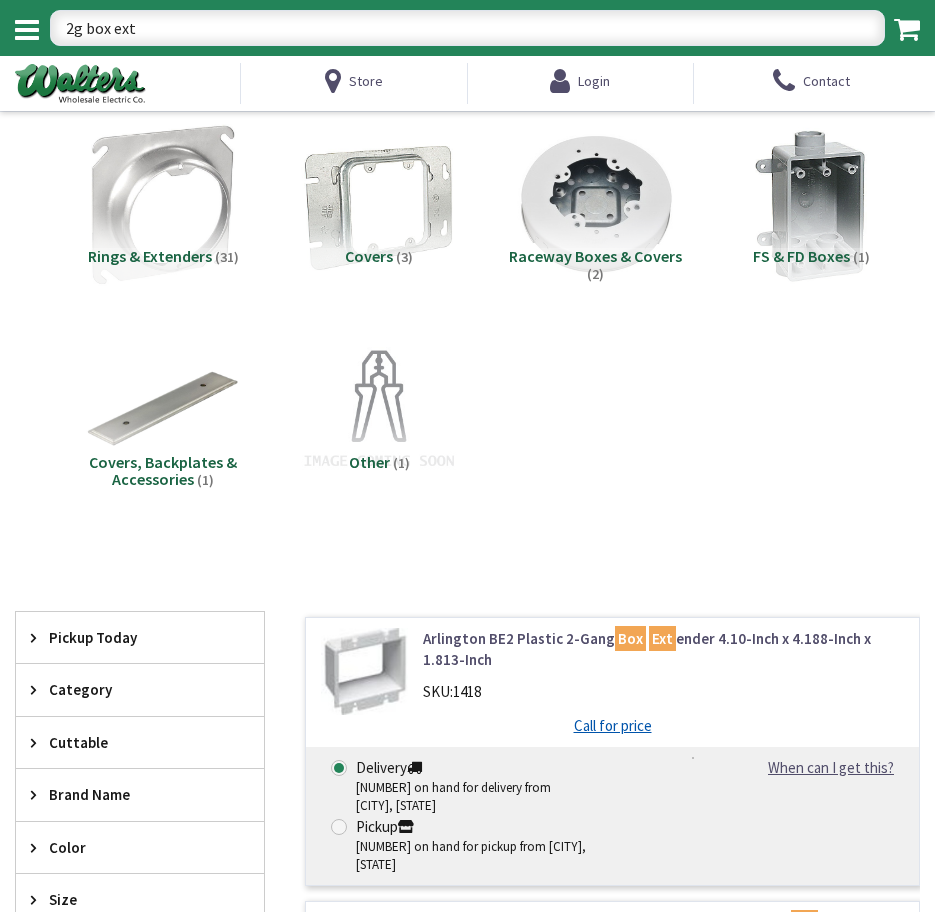 scroll, scrollTop: 0, scrollLeft: 0, axis: both 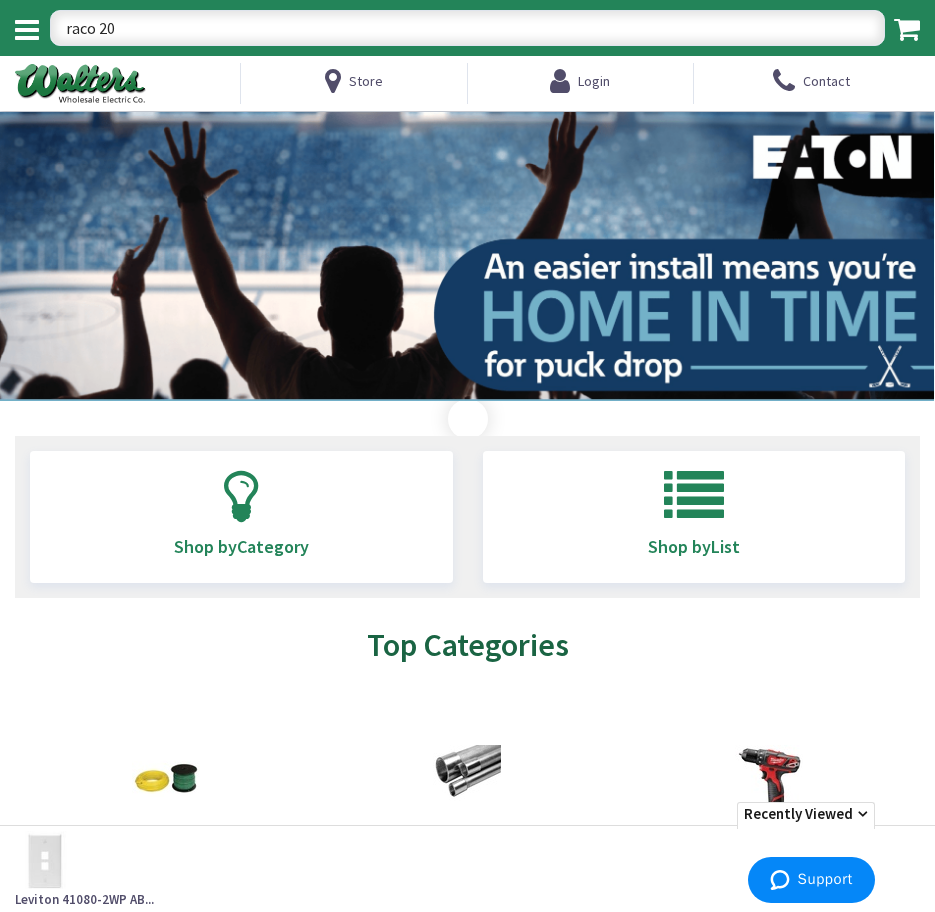 type on "raco 203" 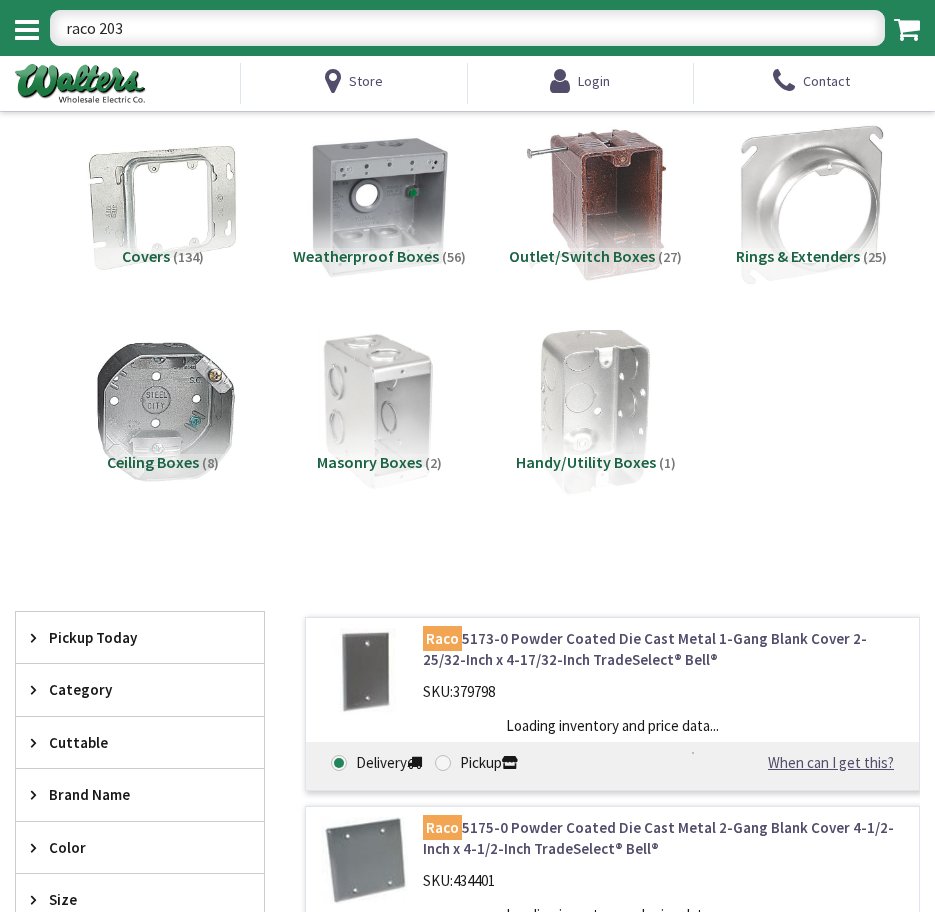 scroll, scrollTop: 0, scrollLeft: 0, axis: both 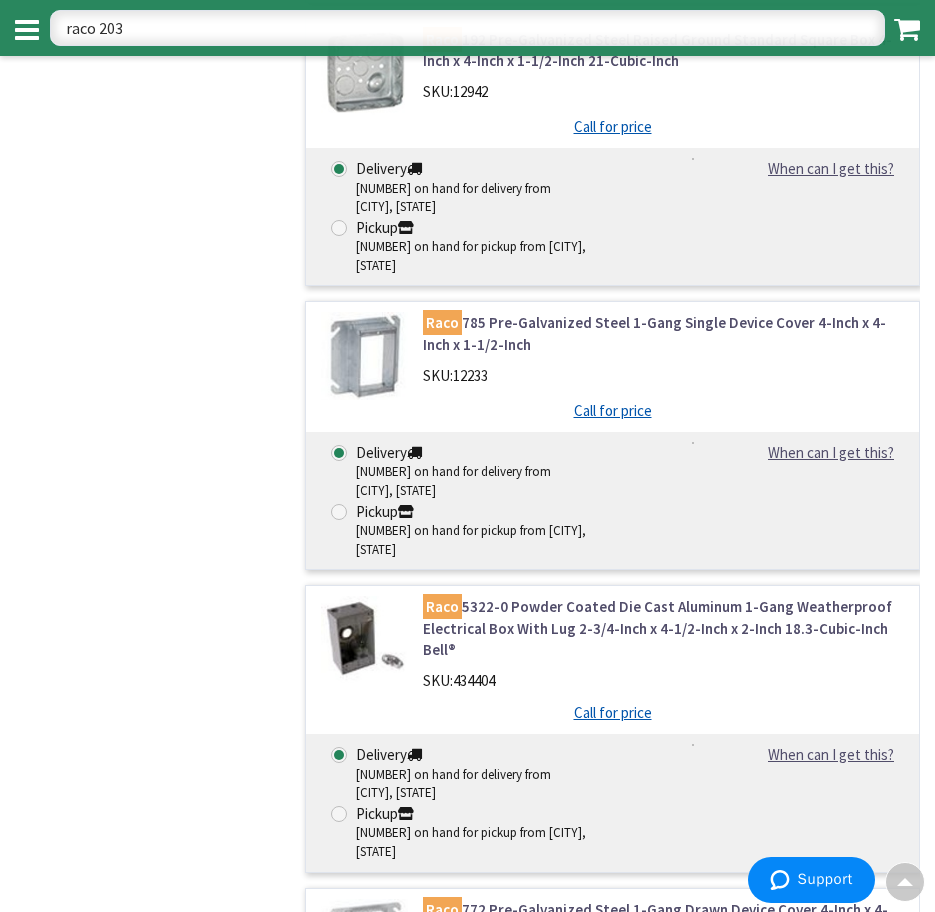 drag, startPoint x: 266, startPoint y: 444, endPoint x: 285, endPoint y: 542, distance: 99.824844 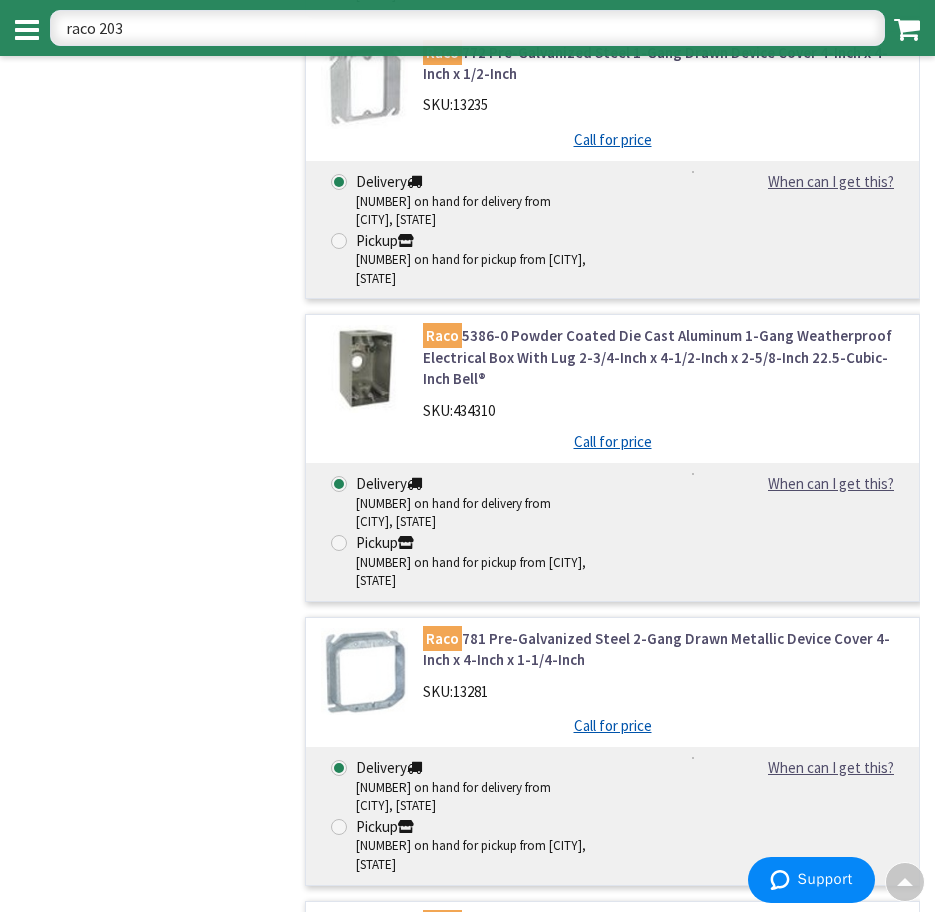 scroll, scrollTop: 4268, scrollLeft: 0, axis: vertical 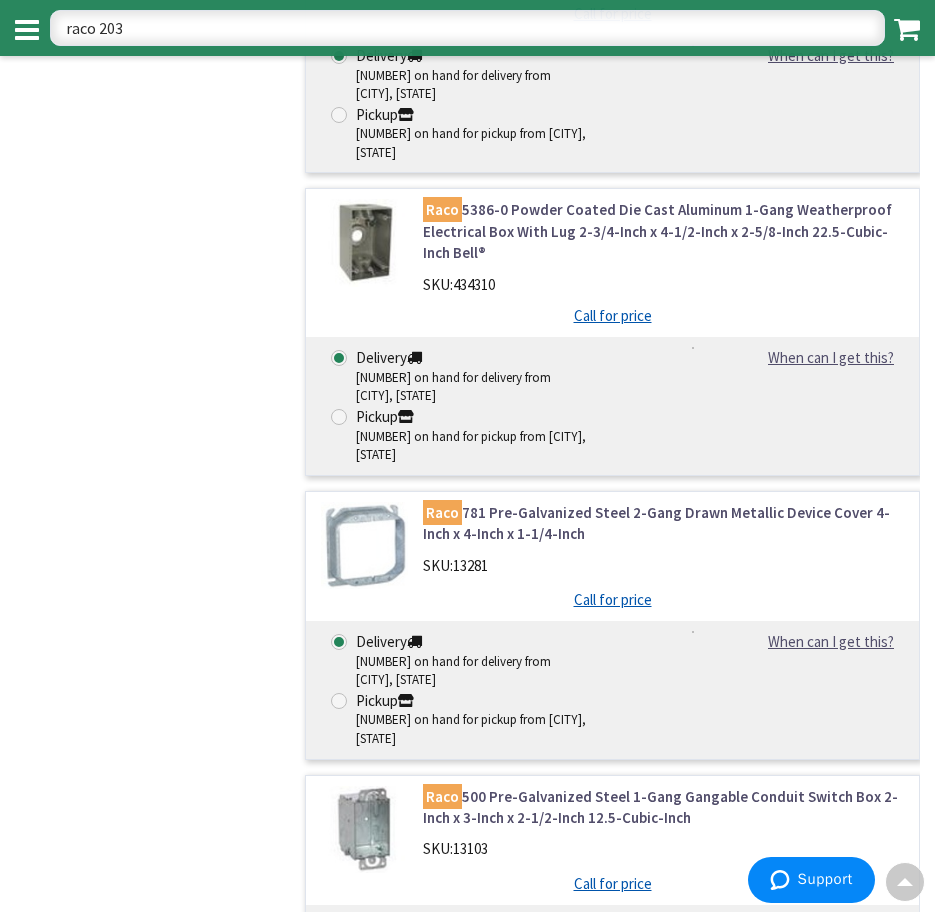 drag, startPoint x: 273, startPoint y: 402, endPoint x: 274, endPoint y: 429, distance: 27.018513 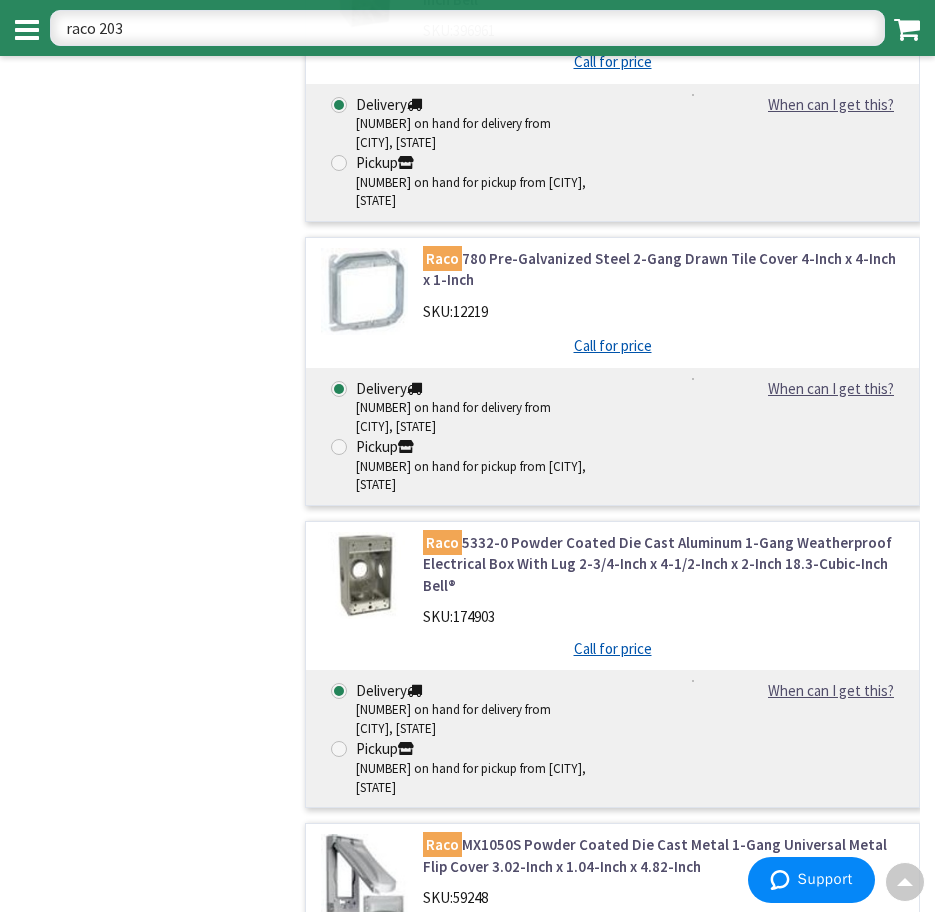 scroll, scrollTop: 8082, scrollLeft: 0, axis: vertical 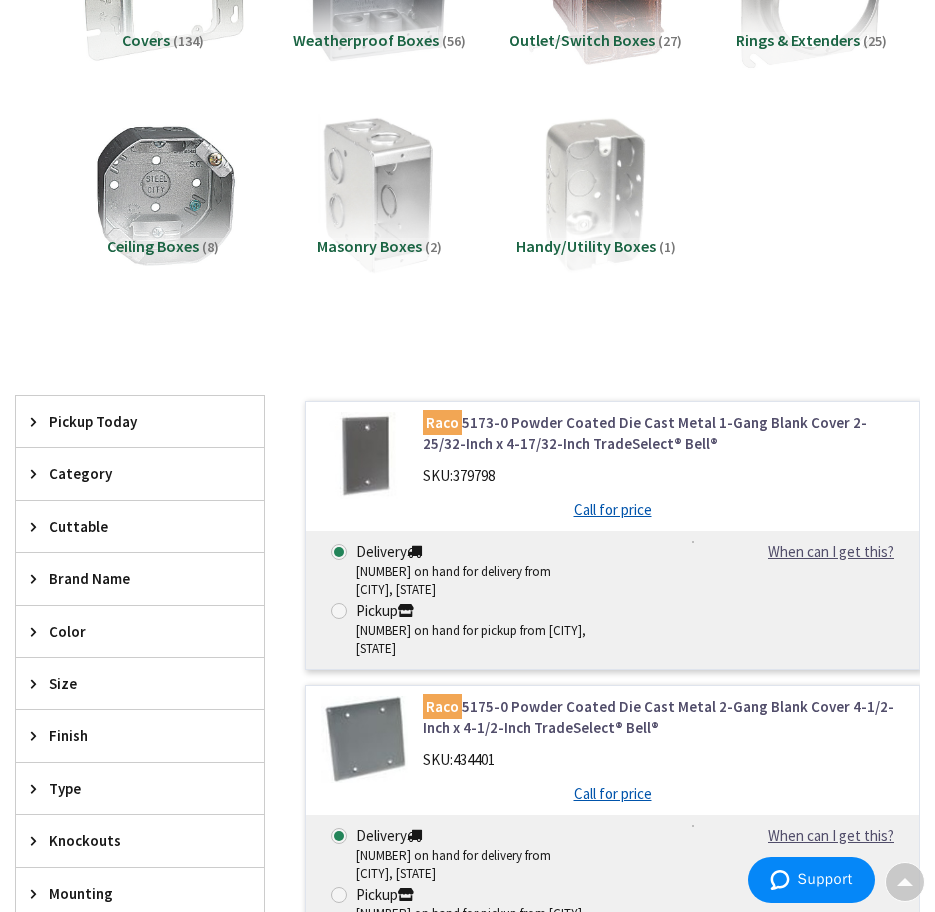 drag, startPoint x: 209, startPoint y: 570, endPoint x: 199, endPoint y: 175, distance: 395.12656 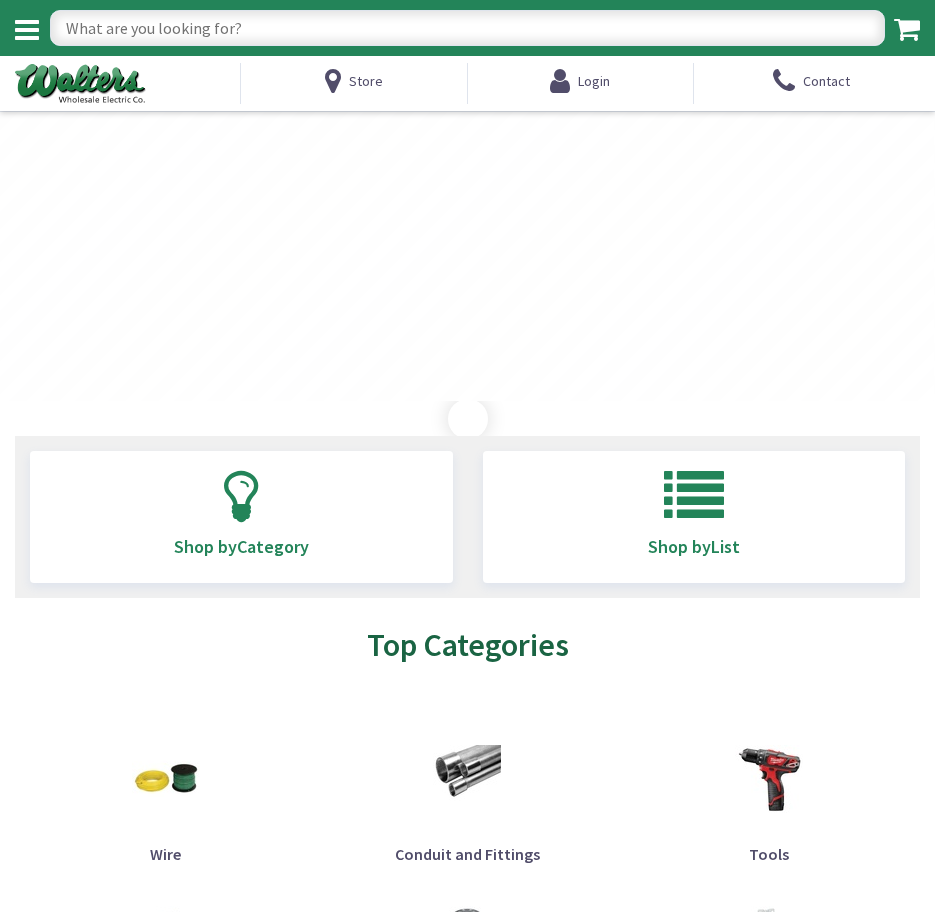 scroll, scrollTop: 0, scrollLeft: 0, axis: both 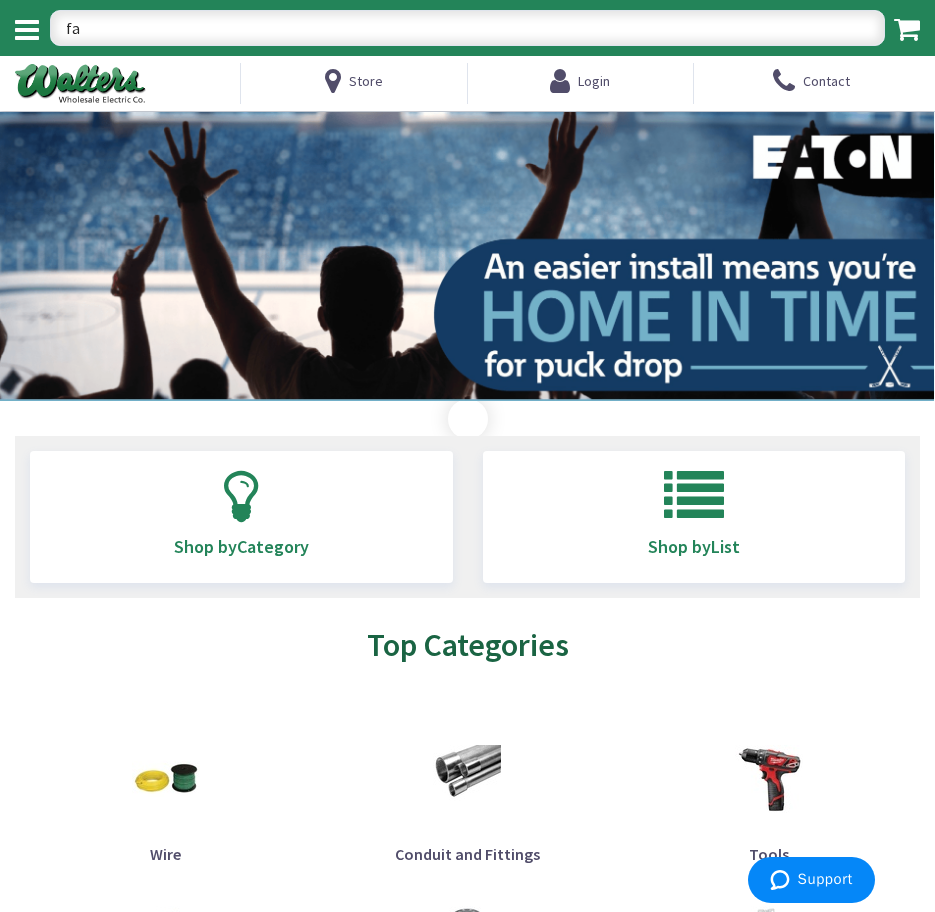type on "f" 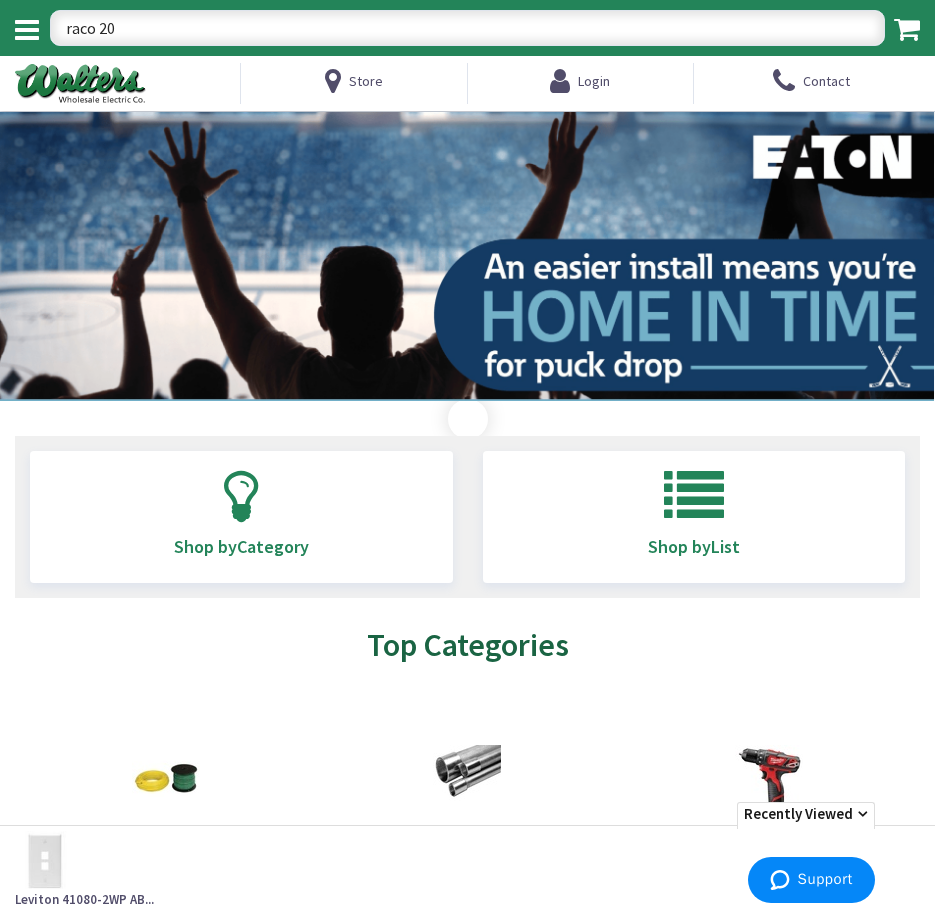 type on "raco 203" 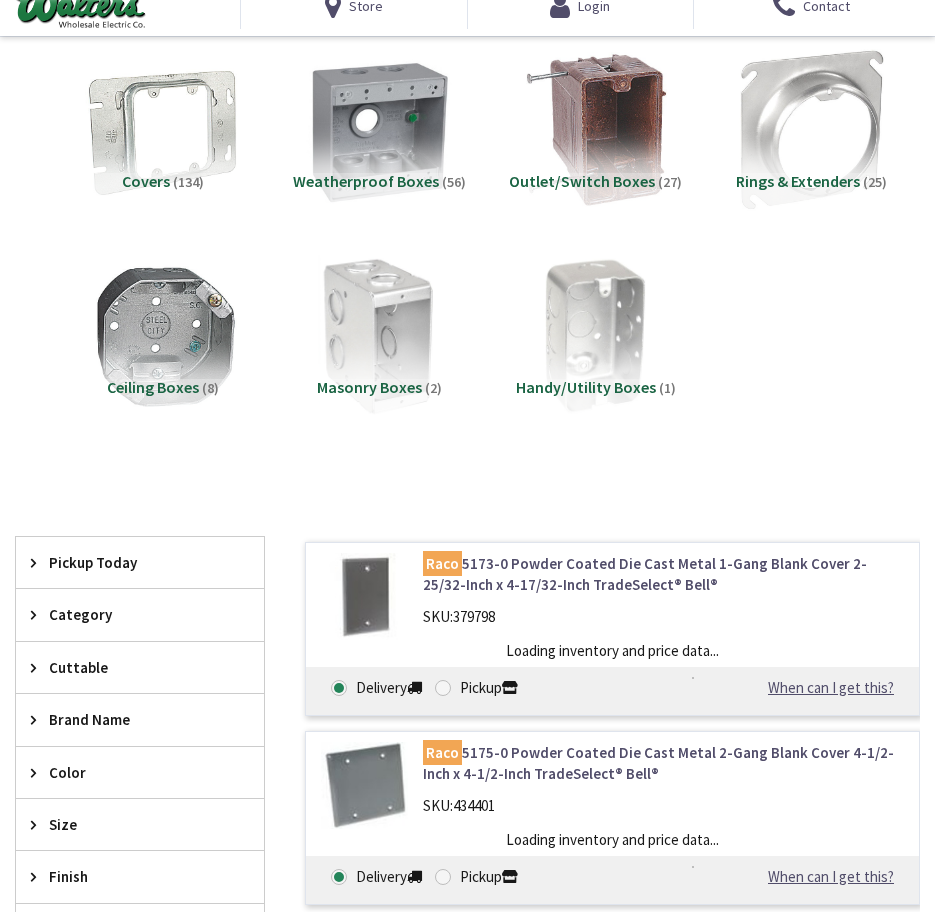 scroll, scrollTop: 0, scrollLeft: 0, axis: both 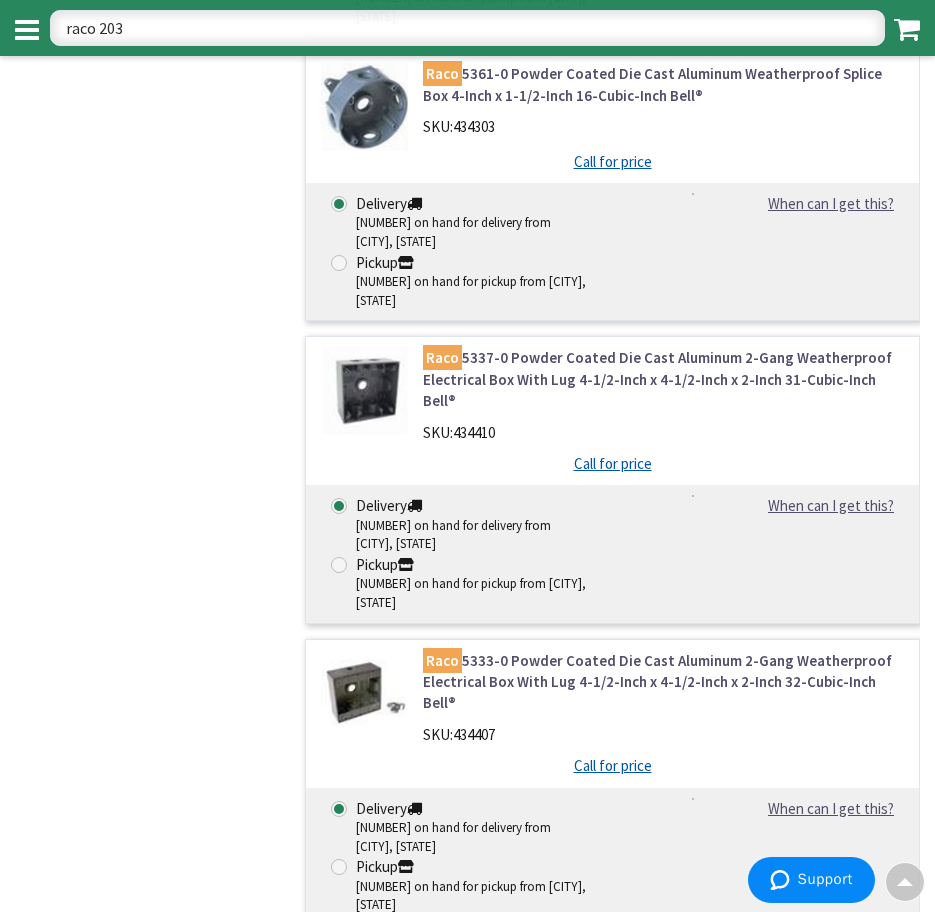 drag, startPoint x: 216, startPoint y: 522, endPoint x: 234, endPoint y: 701, distance: 179.90276 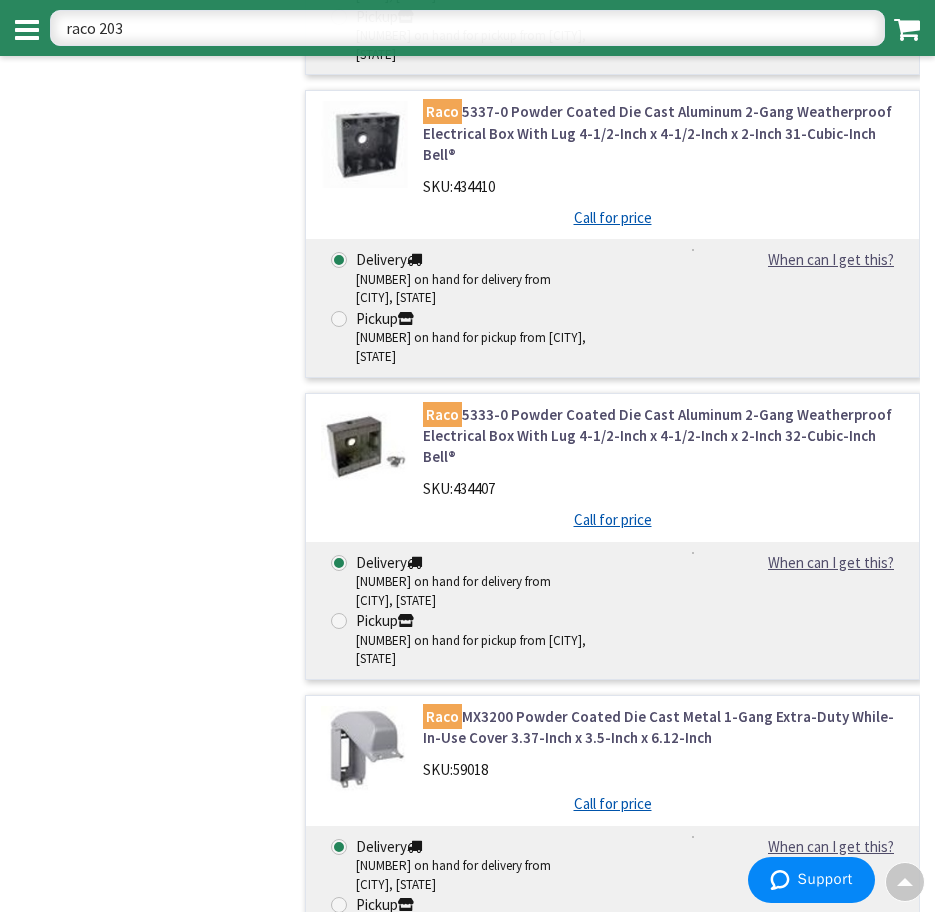 drag, startPoint x: 222, startPoint y: 577, endPoint x: 215, endPoint y: 804, distance: 227.10791 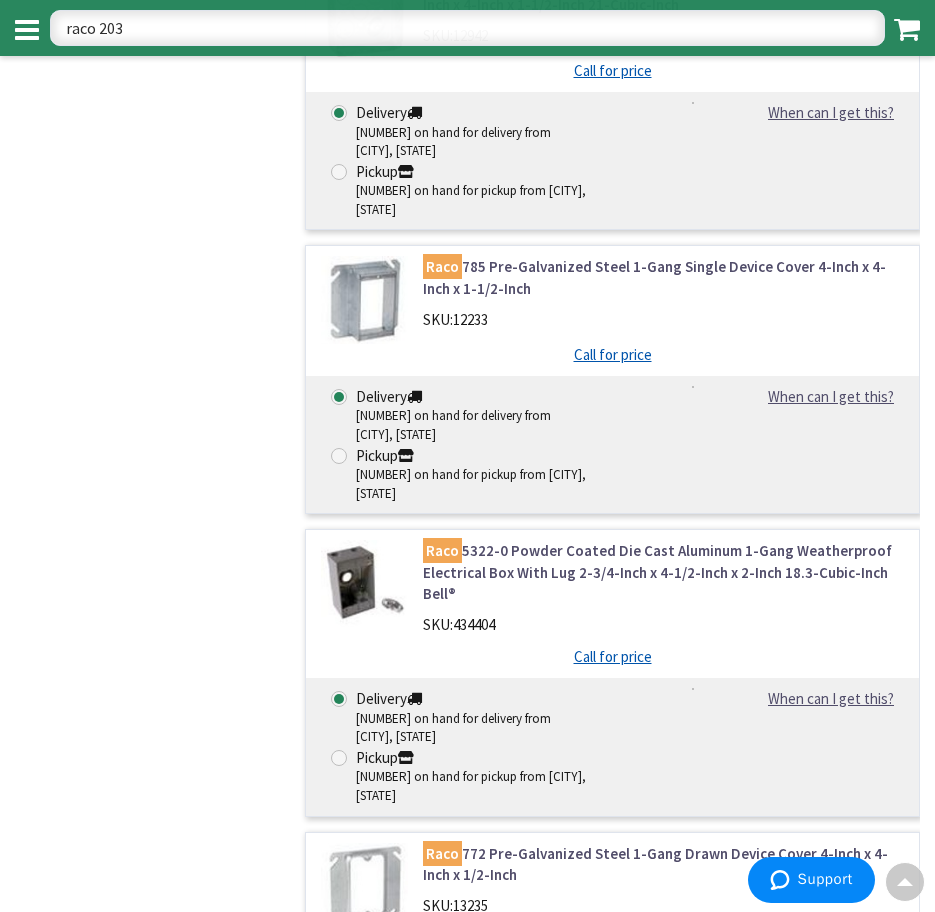 scroll, scrollTop: 0, scrollLeft: 0, axis: both 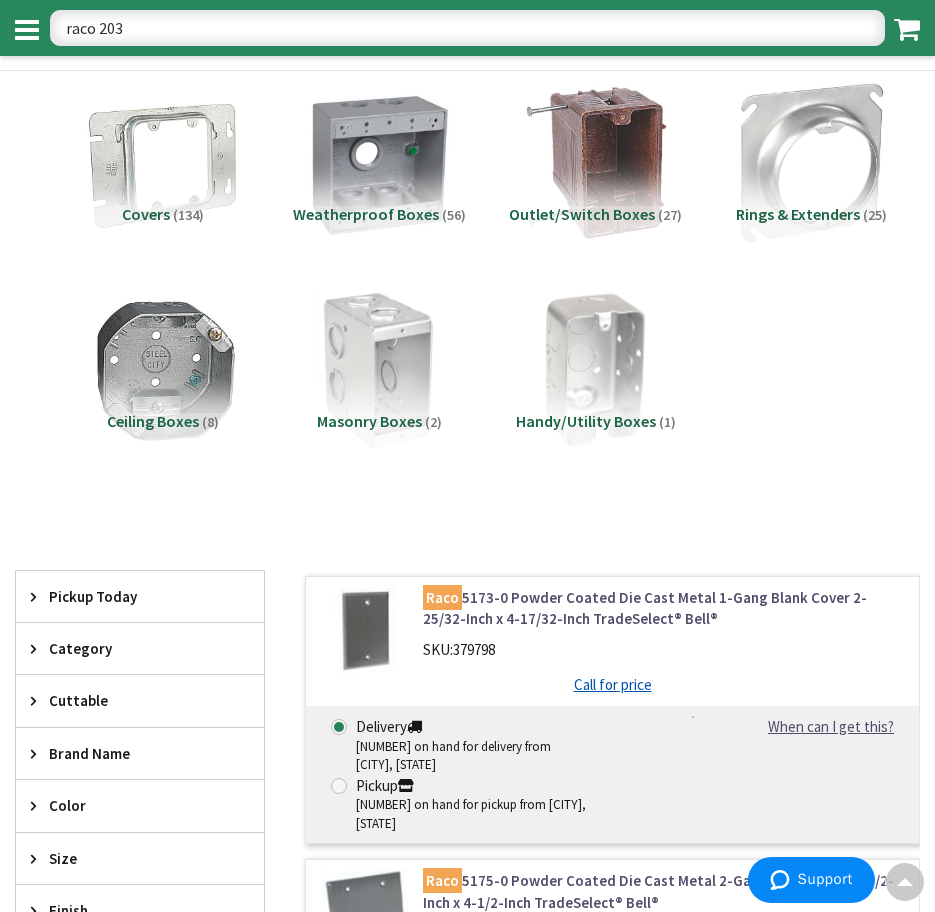 drag, startPoint x: 222, startPoint y: 700, endPoint x: 258, endPoint y: 185, distance: 516.2567 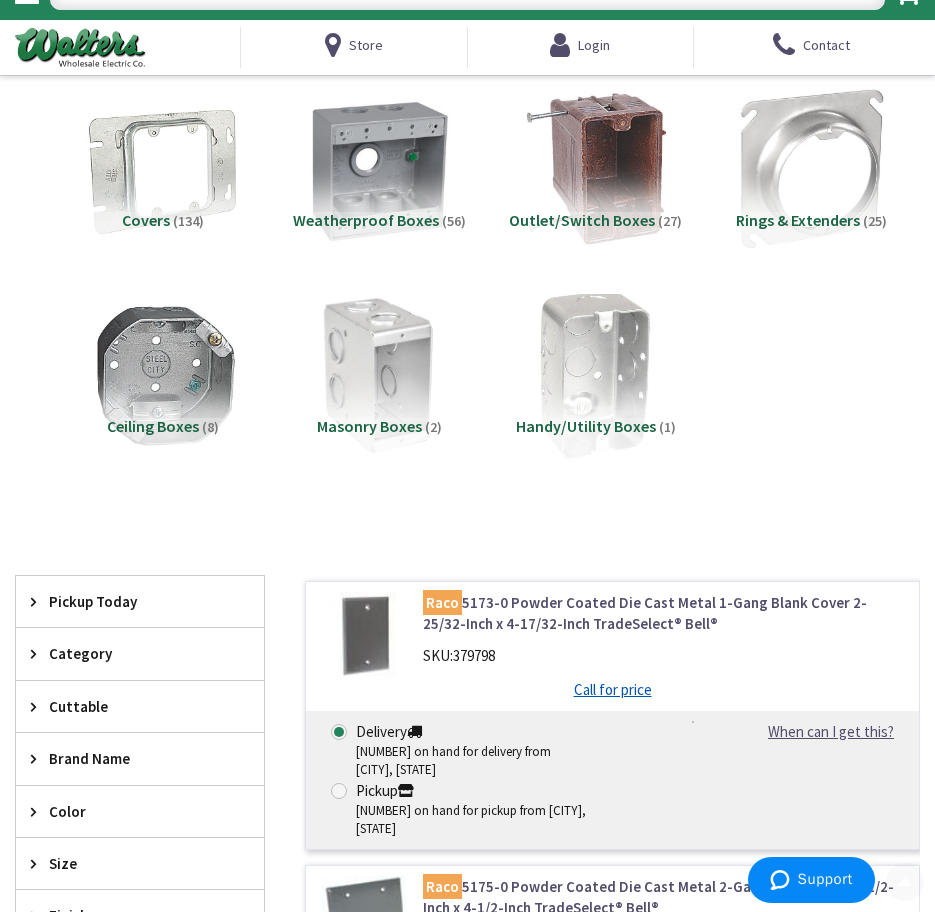 scroll, scrollTop: 0, scrollLeft: 0, axis: both 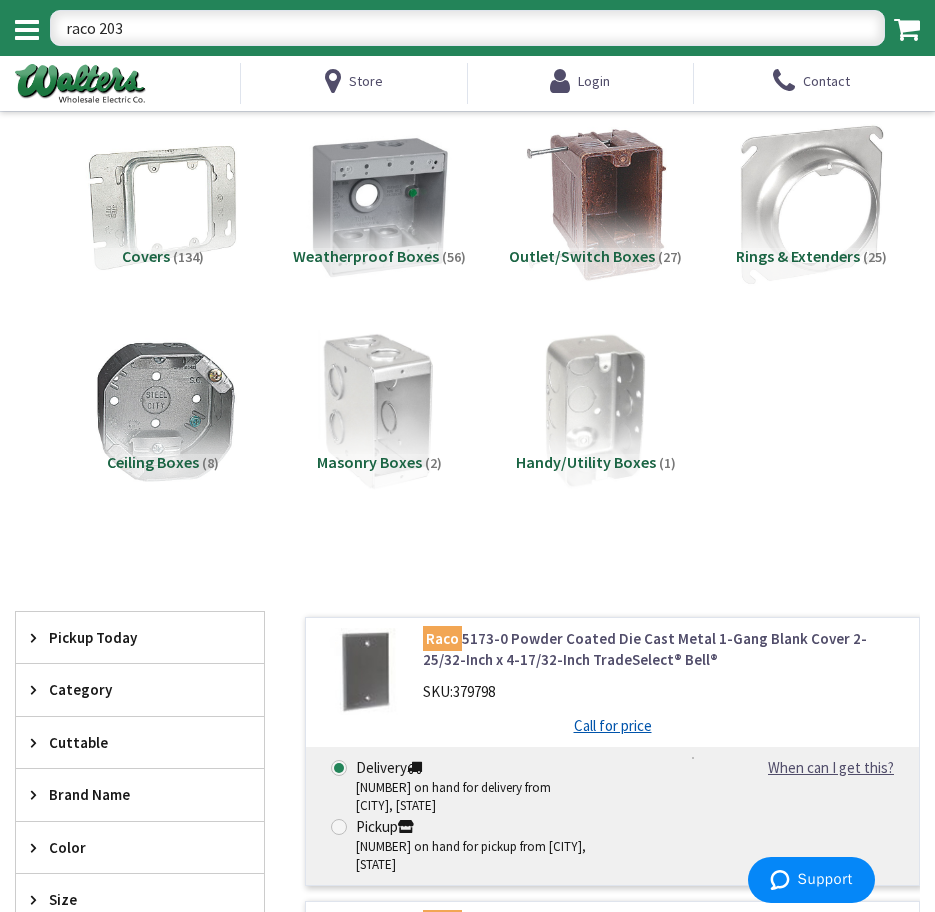 click on "raco 203" at bounding box center (467, 28) 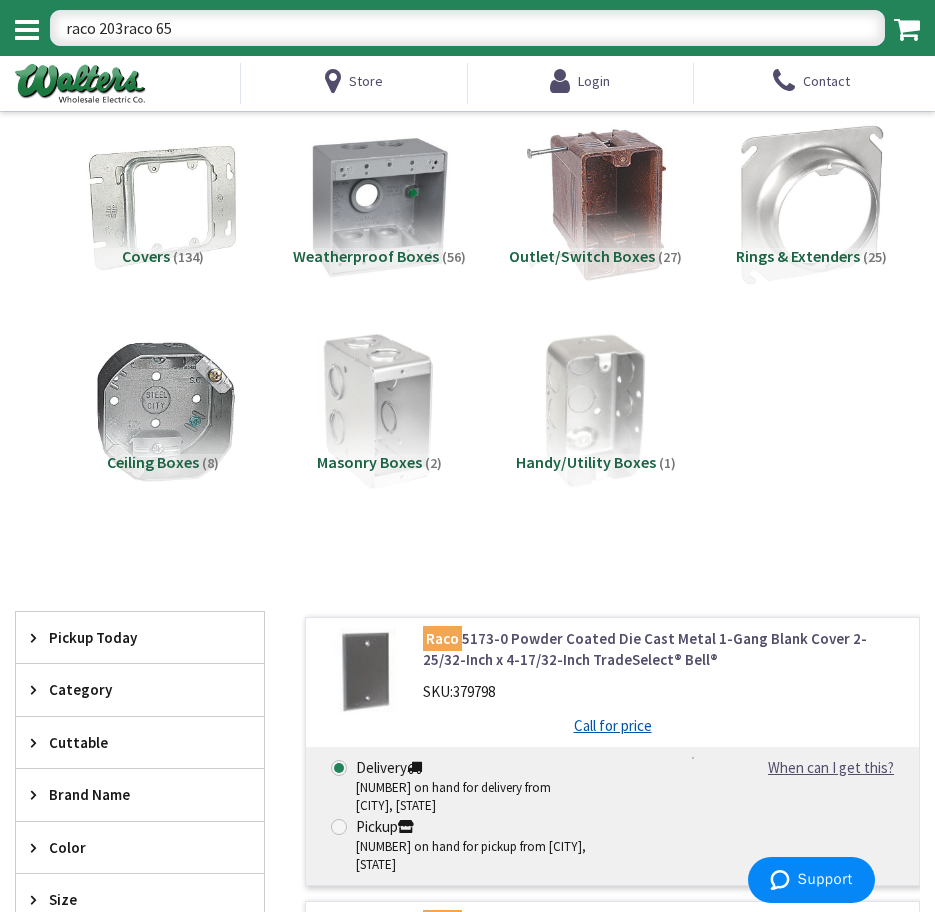 type on "raco 203raco 653" 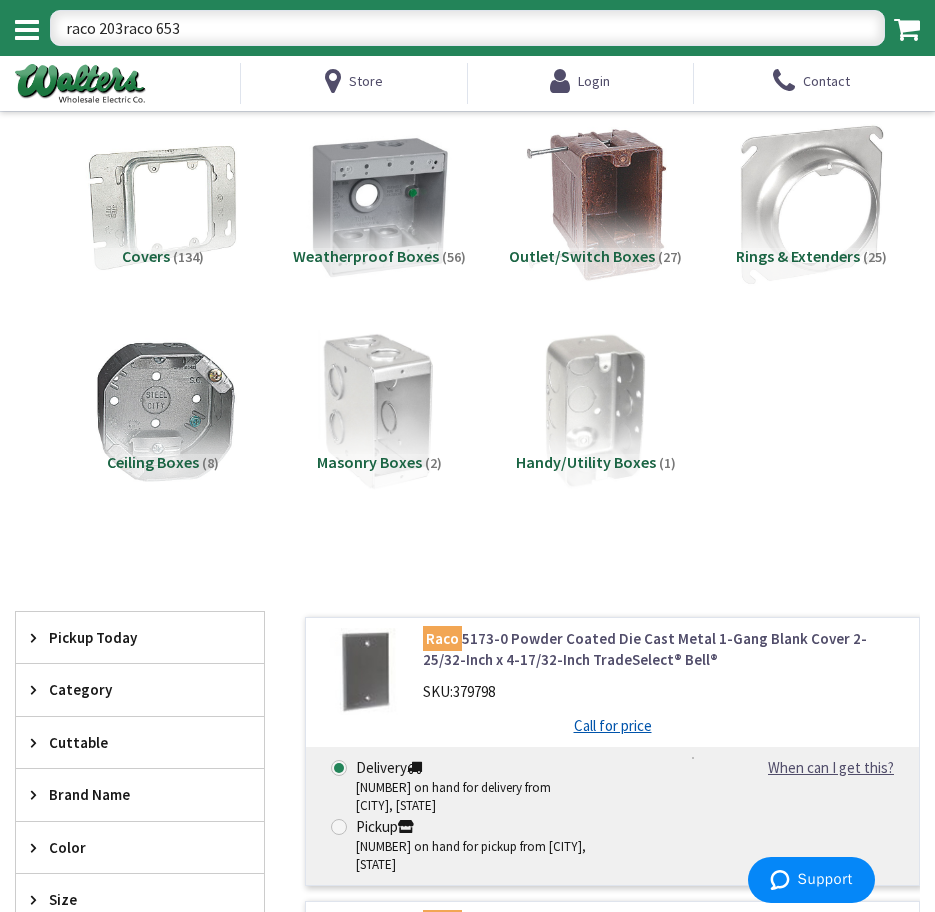 click on "raco 203raco 653" at bounding box center [467, 28] 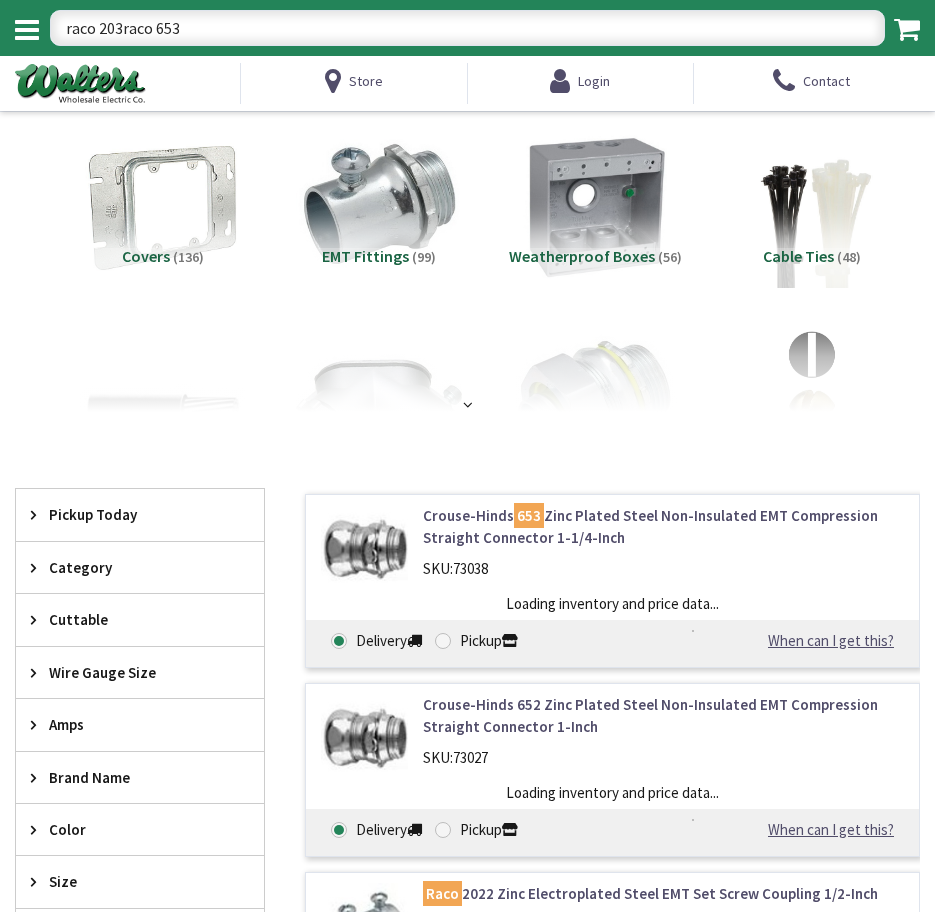 scroll, scrollTop: 0, scrollLeft: 0, axis: both 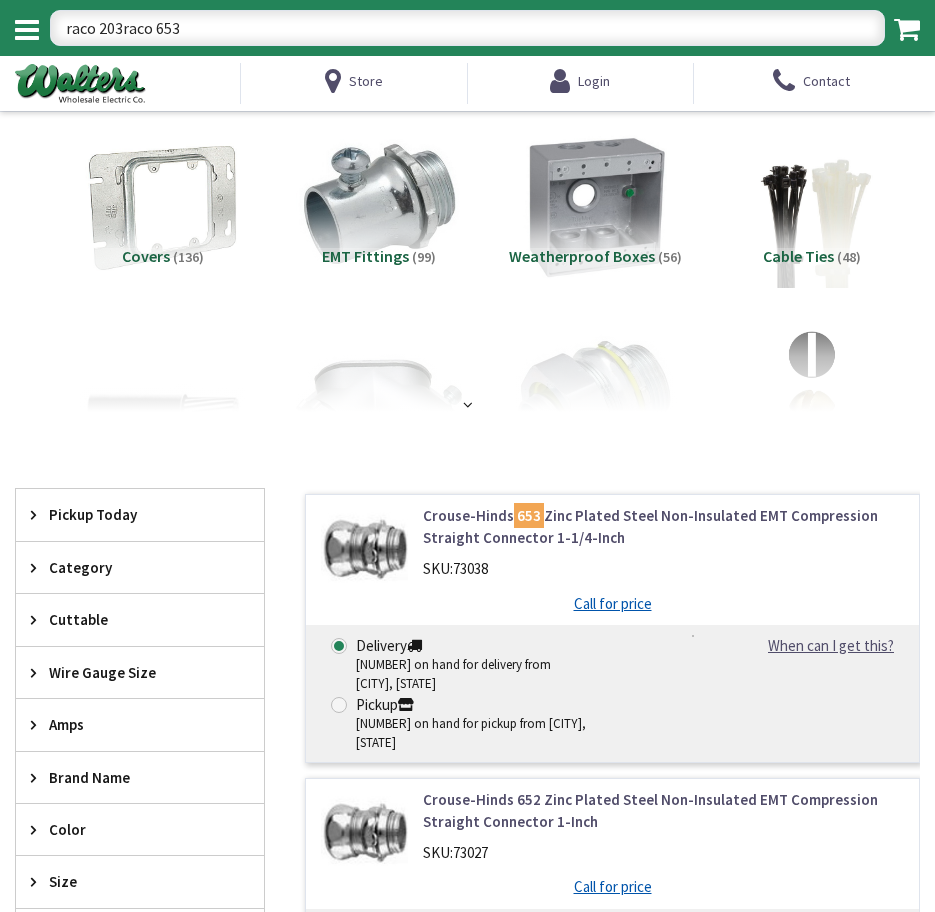 click on "raco 203raco 653" at bounding box center [467, 28] 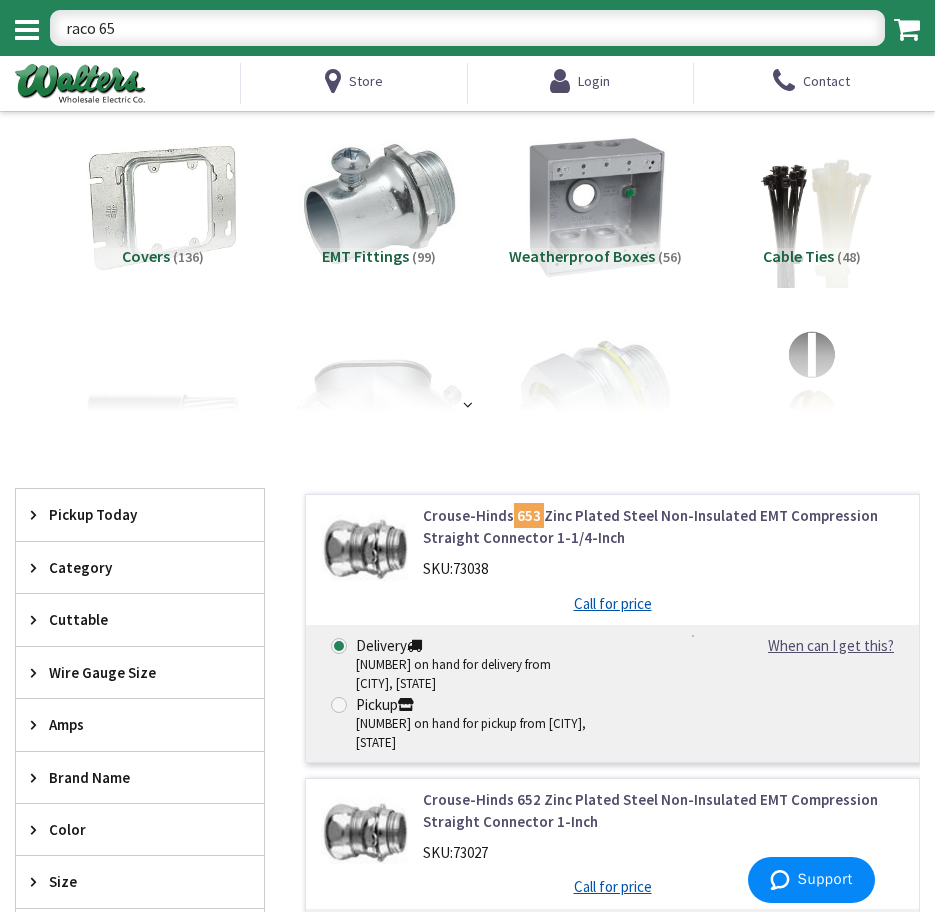 type on "raco 653" 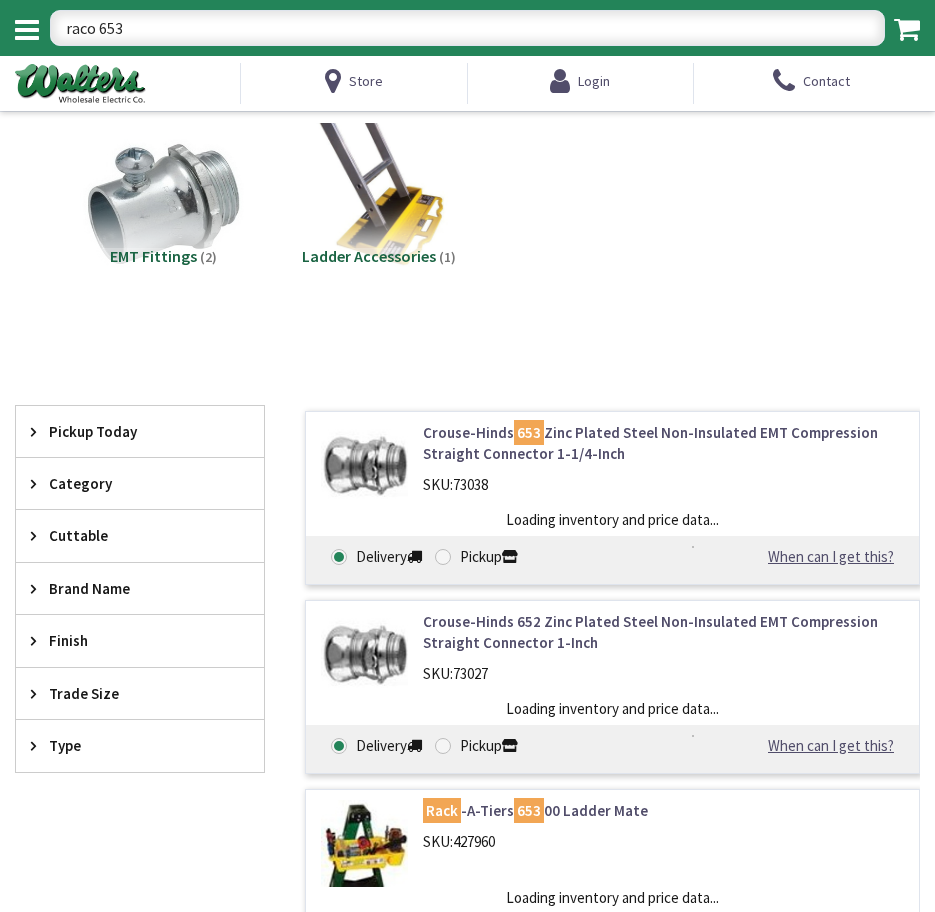 scroll, scrollTop: 0, scrollLeft: 0, axis: both 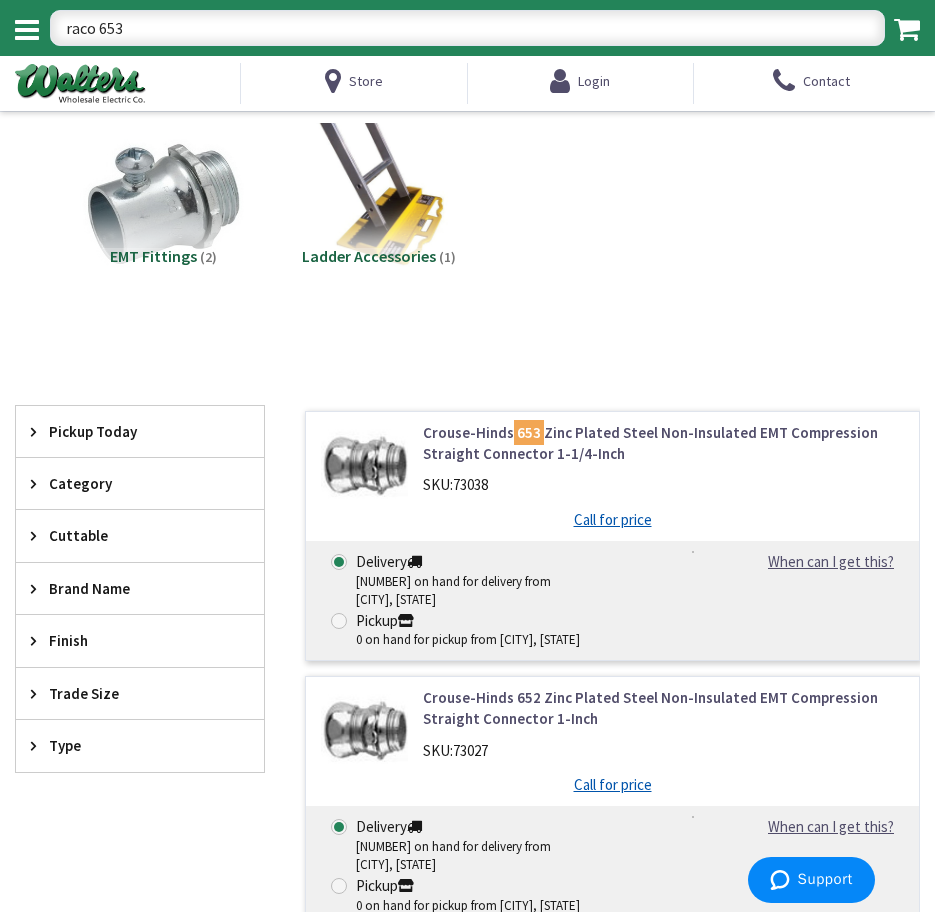 click on "raco 653" at bounding box center (467, 28) 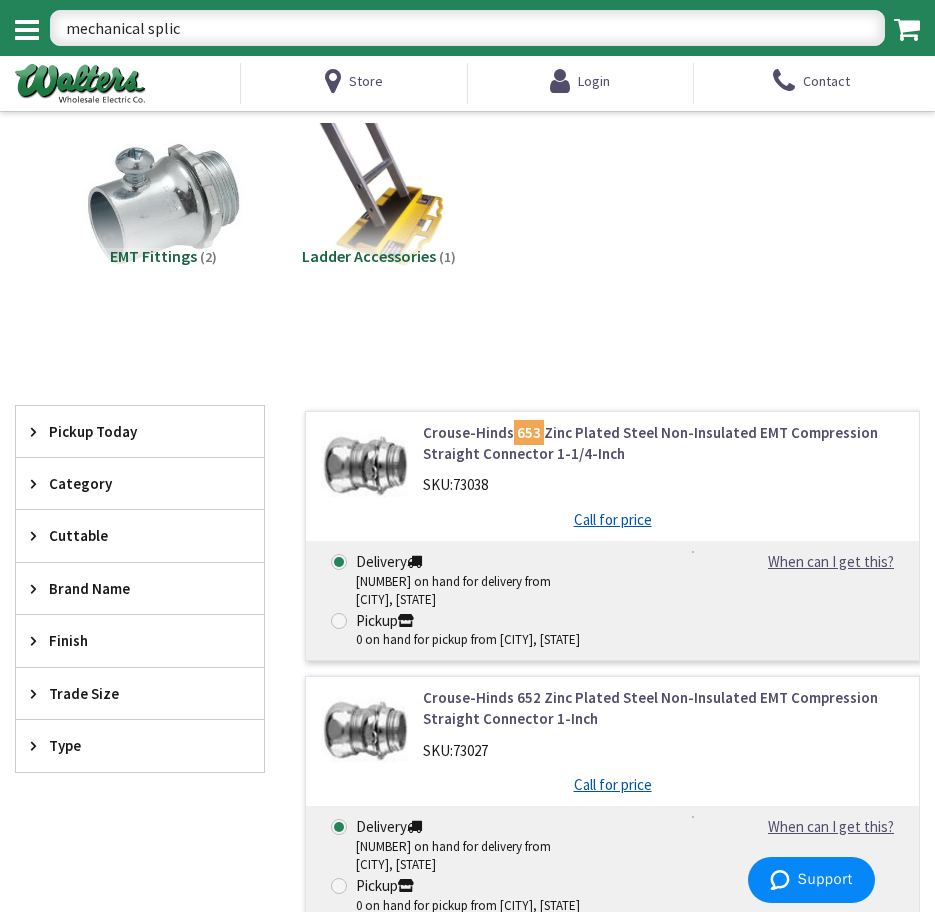 type on "mechanical splice" 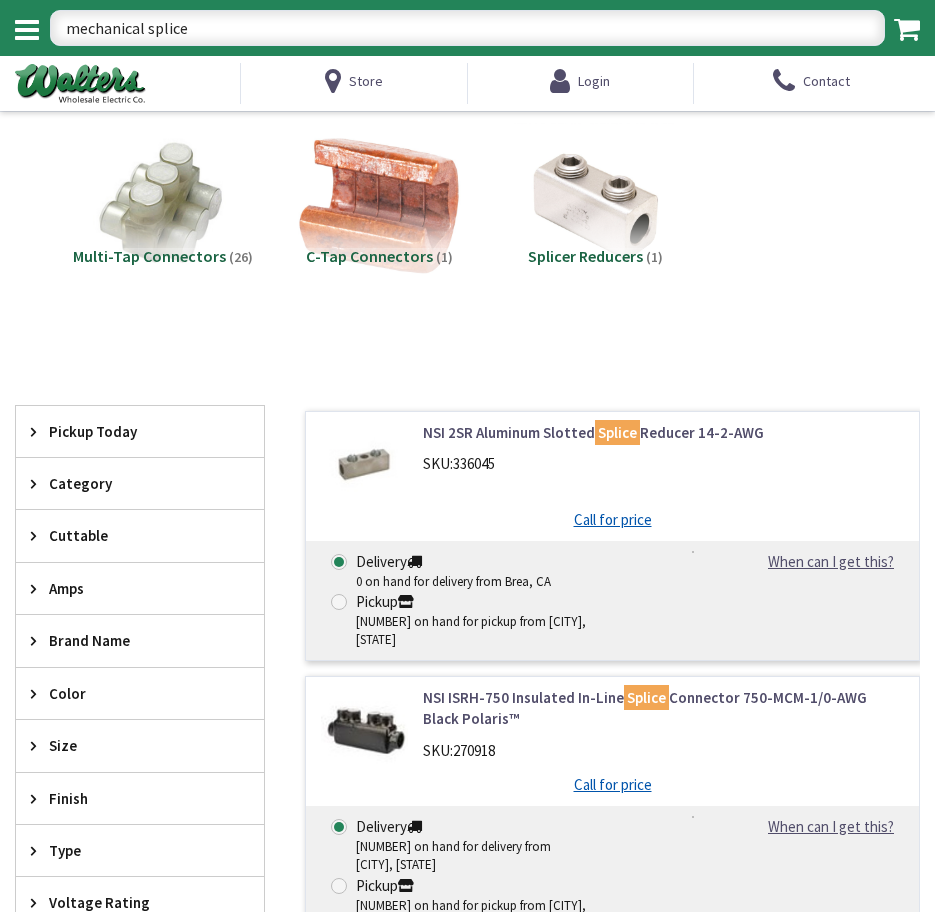 scroll, scrollTop: 0, scrollLeft: 0, axis: both 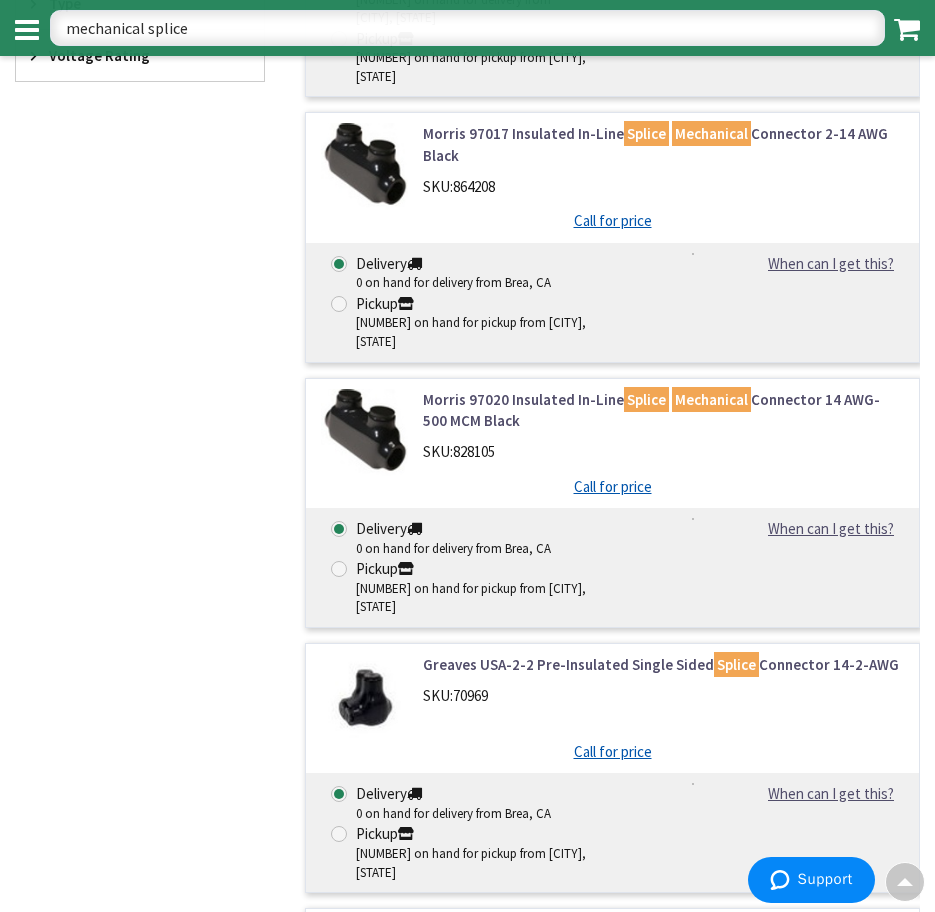 click on "Filters
28 items
Pickup Today
Santa Fe Springs (0 mi)   (5)   Cerritos (5.65 mi)   (3)   Brea (10.02 mi)   (9)   Irwindale (10.24 mi)   (4)   Pasadena (13.74 mi)   (2)   Anaheim (14.39 mi)   (3)   Westminster (14.55 mi)   (3)   Torrance (15.92 mi)   (1)   San Dimas (19.17 mi)   (3)   Santa Ana (20.41 mi)   (2)   Pomona (20.73 mi)   (1)   Costa Mesa (21.57 mi)   (2)   Lake Forest (30.2 mi)   (3)   Rancho Cucamonga (31.03 mi)   (1)   Canoga Park (34.93 mi)   (2)   Riverside (41.71 mi)   (4)   Redlands (48.94 mi)   (3)   Perris (49.05 mi)   (4)   Victorville (57.38 mi)   (3)   Palm Springs (91.24 mi)   (1)   San Diego (91.49 mi)   (1)   Palm Desert (99.76 mi)   (1)   Indio (108.26 mi)   (1)
close
Pickup Today
Category" at bounding box center [140, 3355] 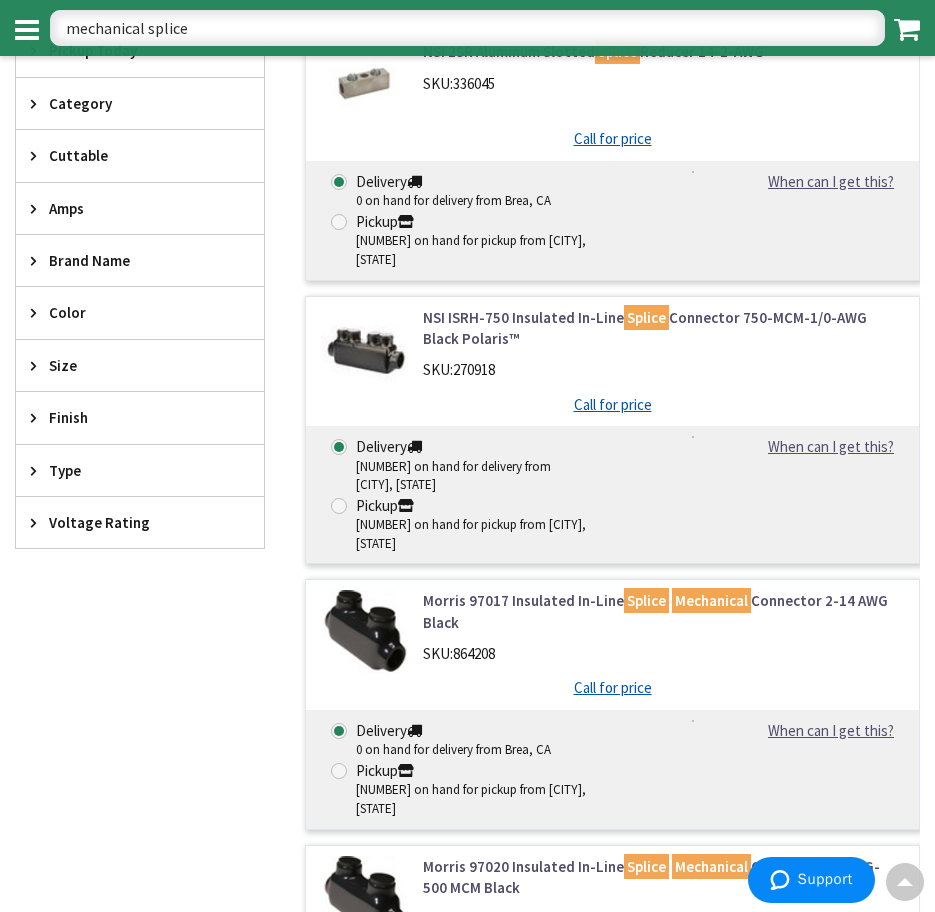 scroll, scrollTop: 0, scrollLeft: 0, axis: both 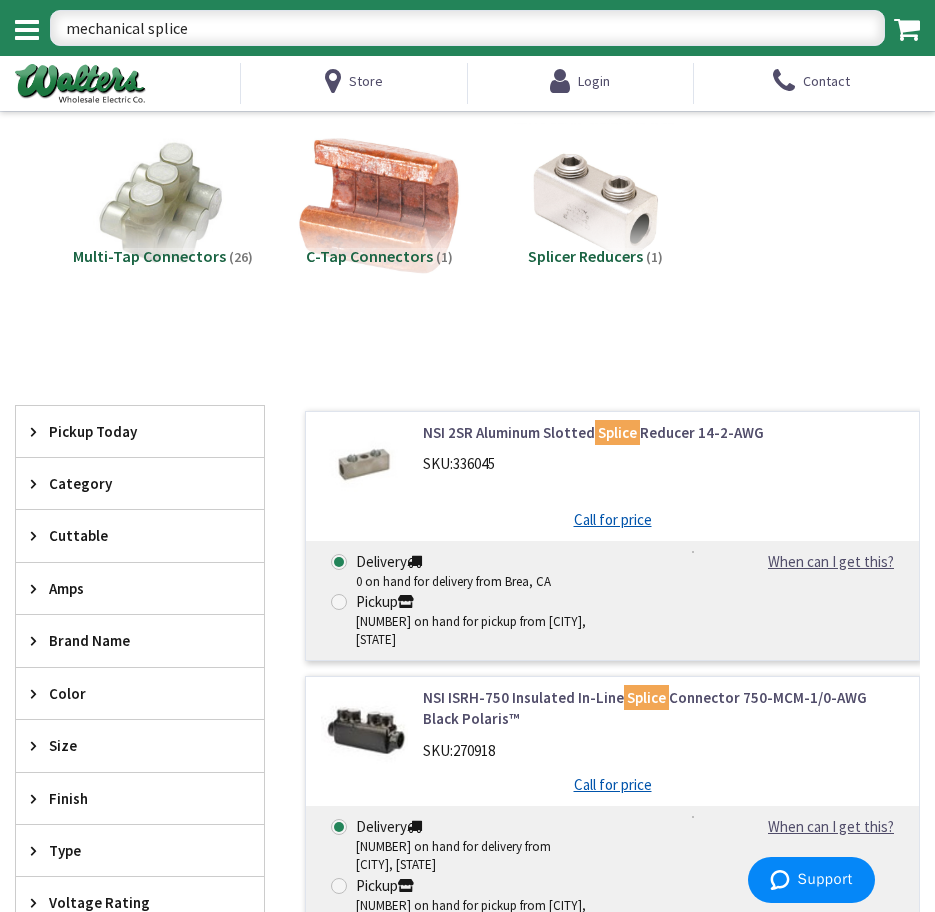 drag, startPoint x: 376, startPoint y: 35, endPoint x: -5, endPoint y: 19, distance: 381.33582 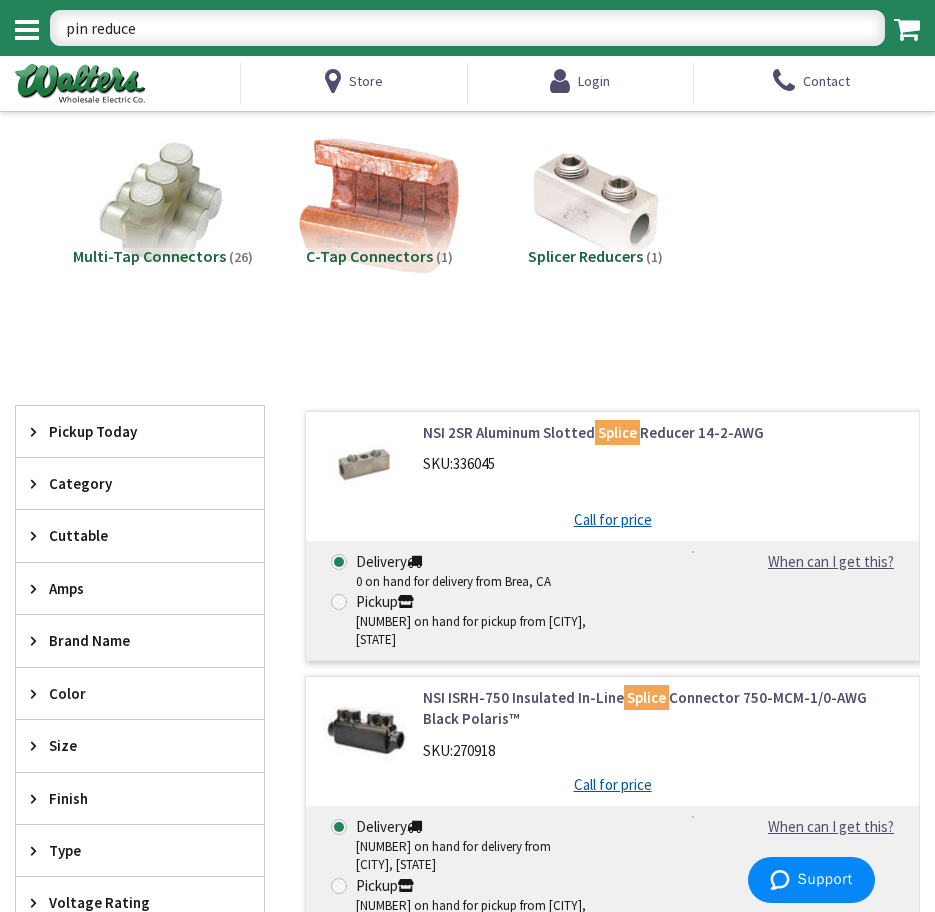 type on "pin reducer" 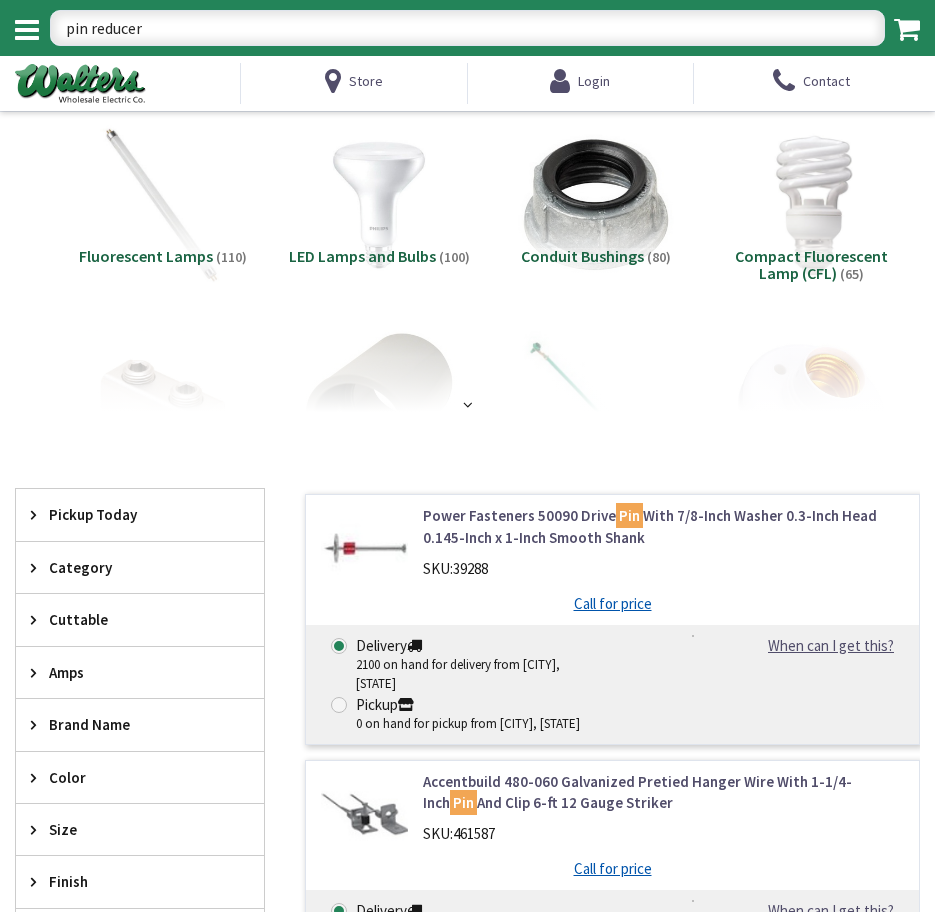scroll, scrollTop: 0, scrollLeft: 0, axis: both 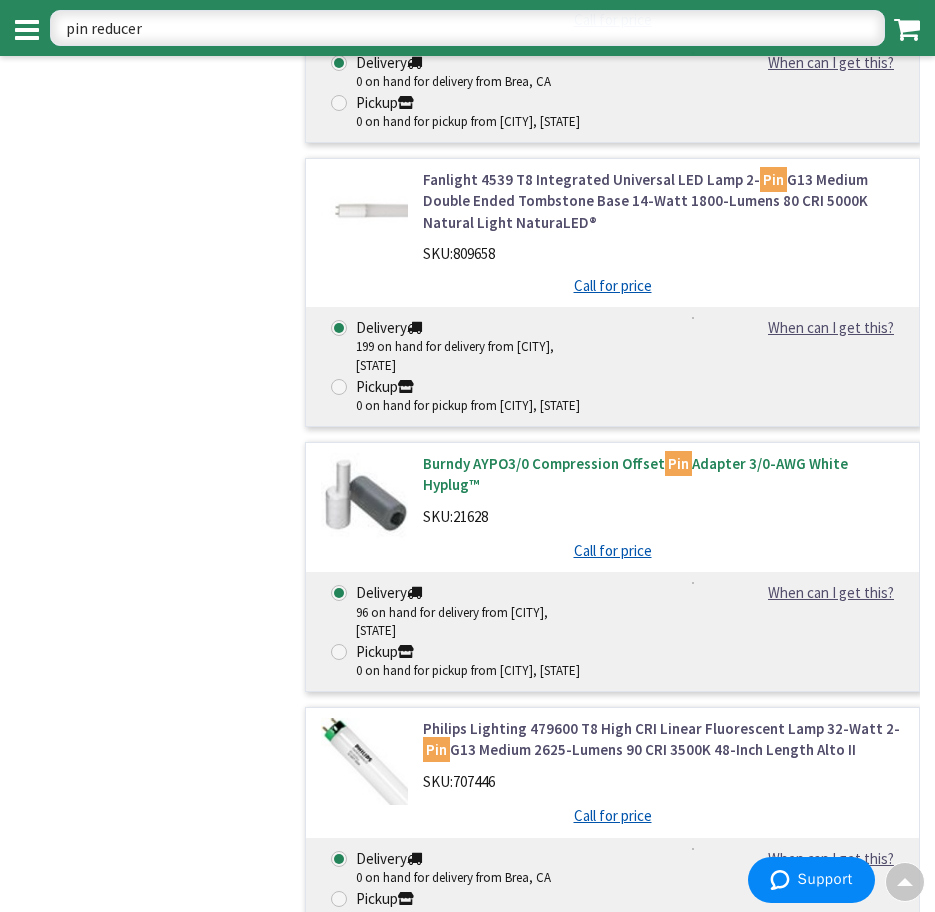 click on "Burndy AYPO3/0 Compression Offset  Pin  Adapter 3/0-AWG White Hyplug™" at bounding box center (663, 474) 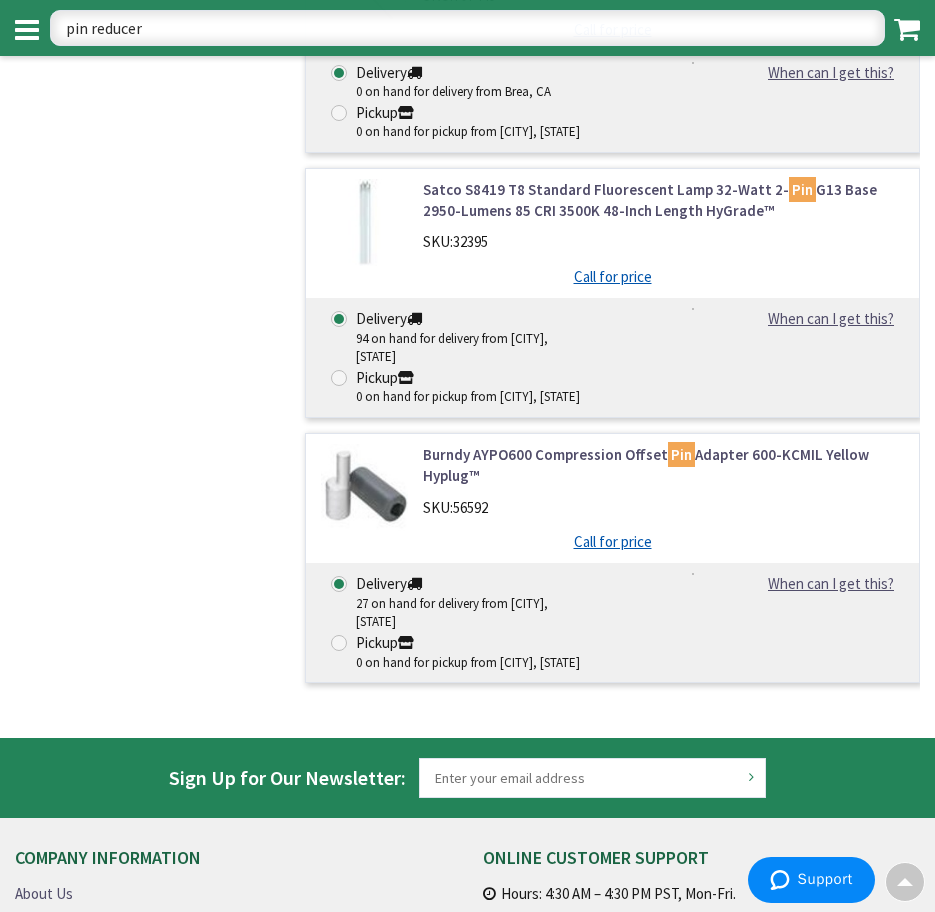 scroll, scrollTop: 6400, scrollLeft: 0, axis: vertical 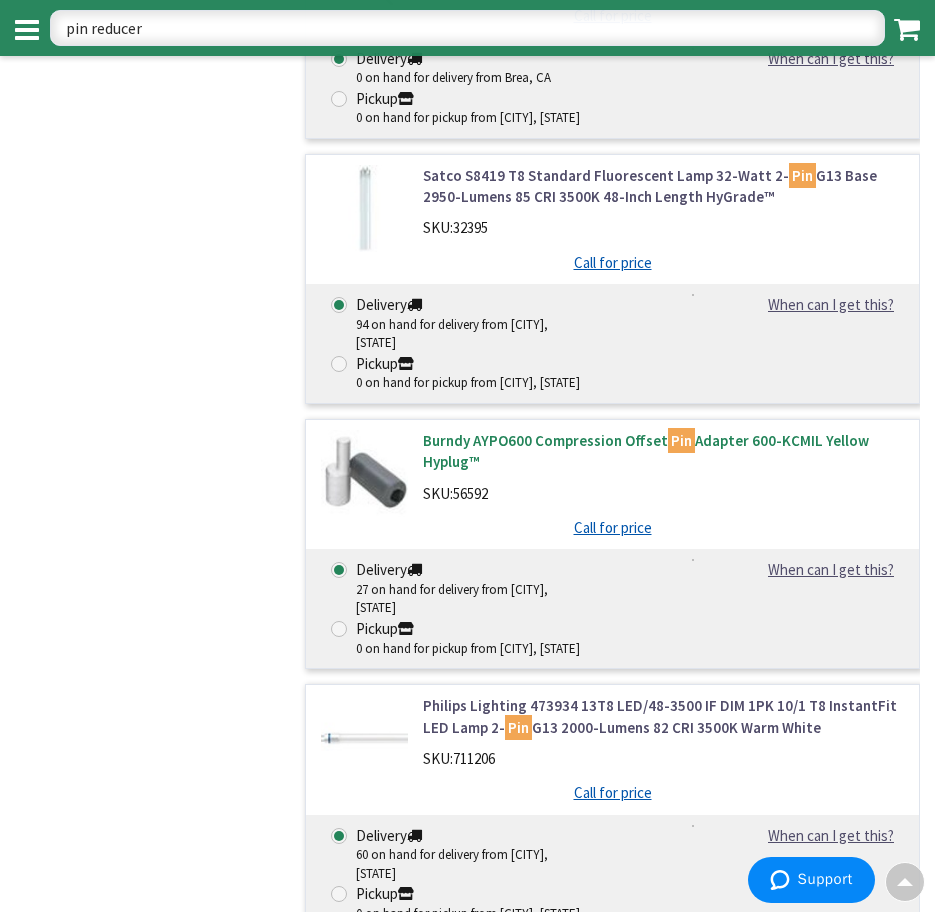 click on "Burndy AYPO600 Compression Offset  Pin  Adapter 600-KCMIL Yellow Hyplug™" at bounding box center (663, 451) 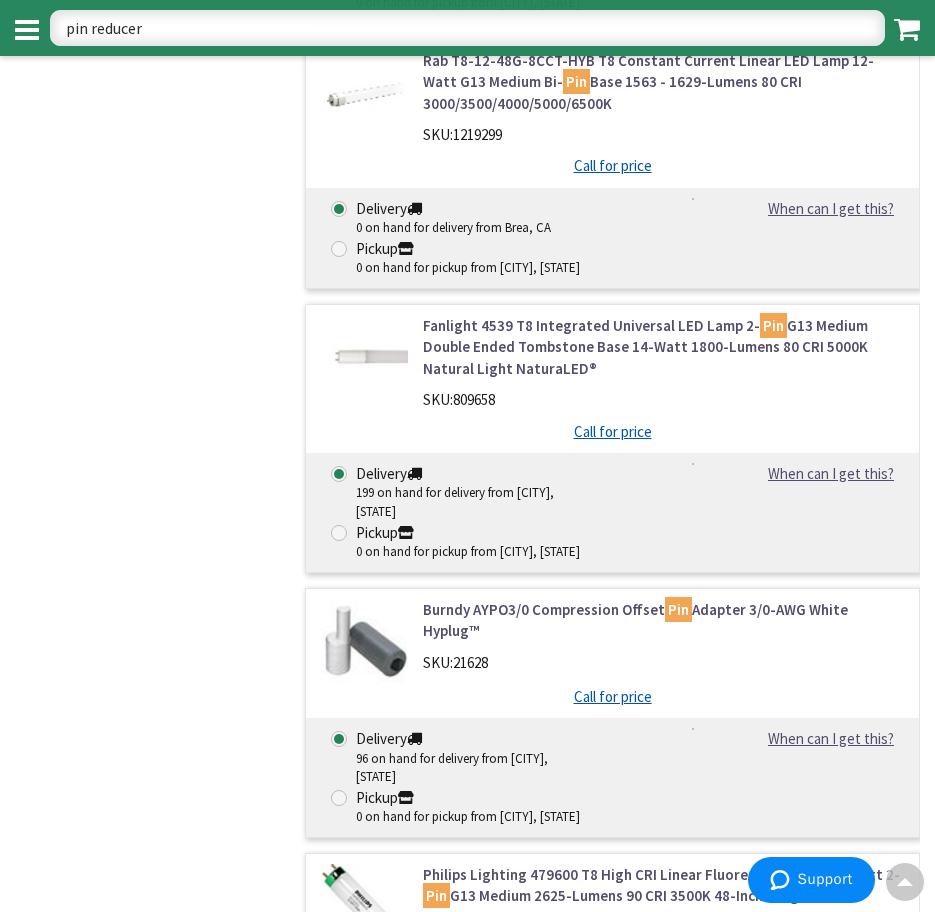 scroll, scrollTop: 5800, scrollLeft: 0, axis: vertical 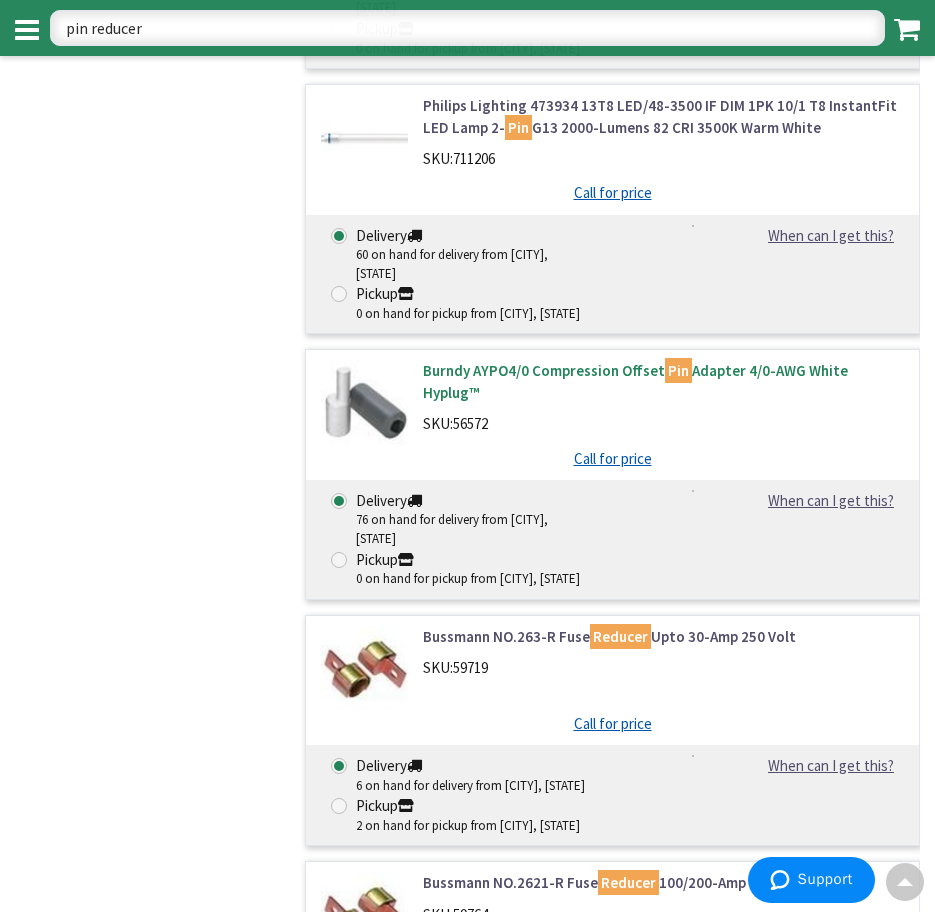 click on "Burndy AYPO4/0 Compression Offset  Pin  Adapter 4/0-AWG White Hyplug™" at bounding box center (663, 381) 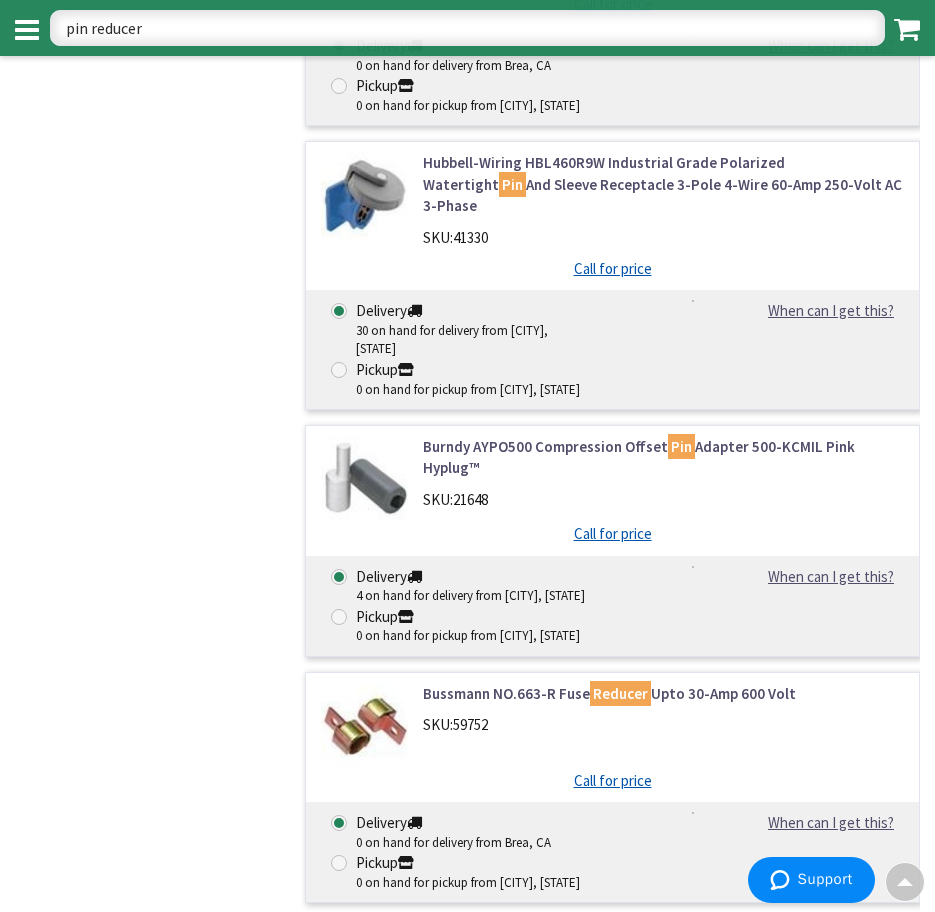 scroll, scrollTop: 9100, scrollLeft: 0, axis: vertical 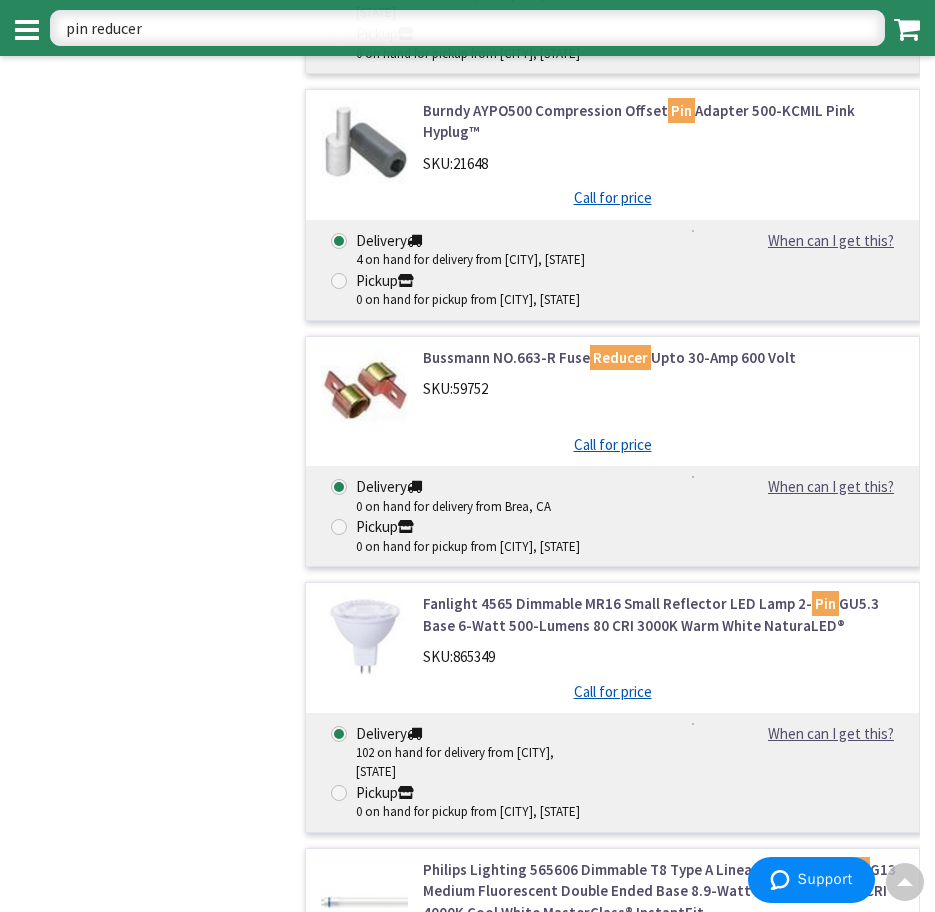 drag, startPoint x: 185, startPoint y: 607, endPoint x: 231, endPoint y: 314, distance: 296.58893 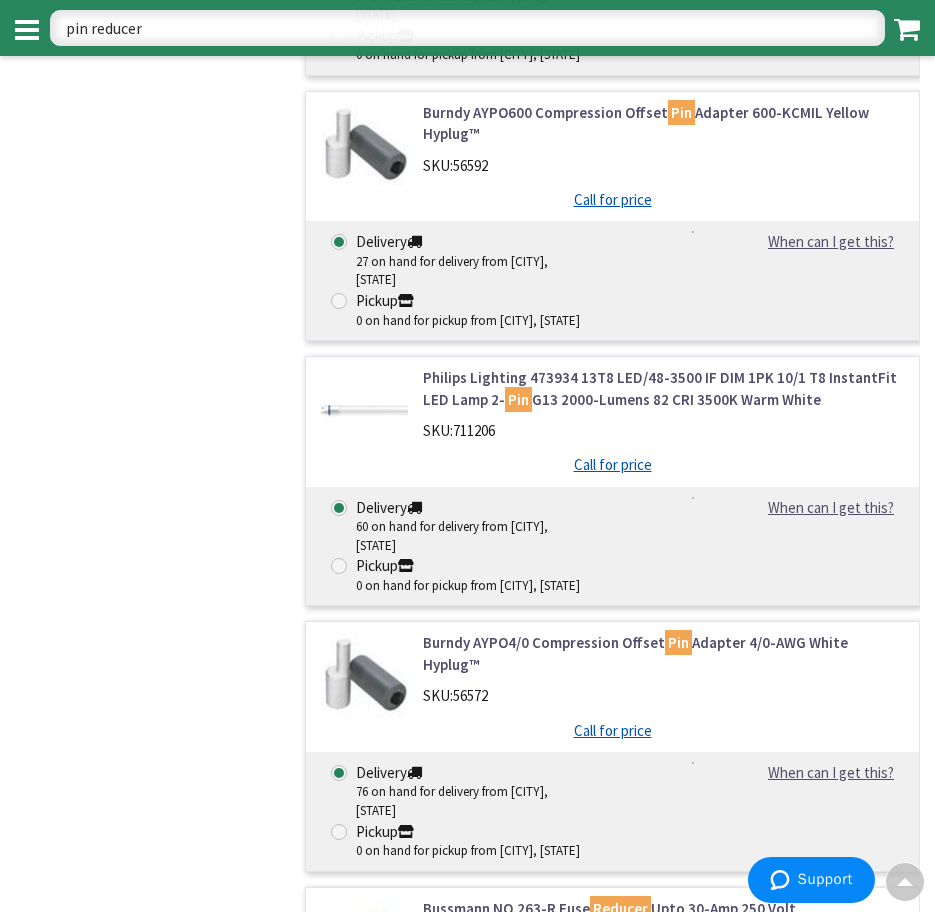 drag, startPoint x: 206, startPoint y: 590, endPoint x: 220, endPoint y: 203, distance: 387.25314 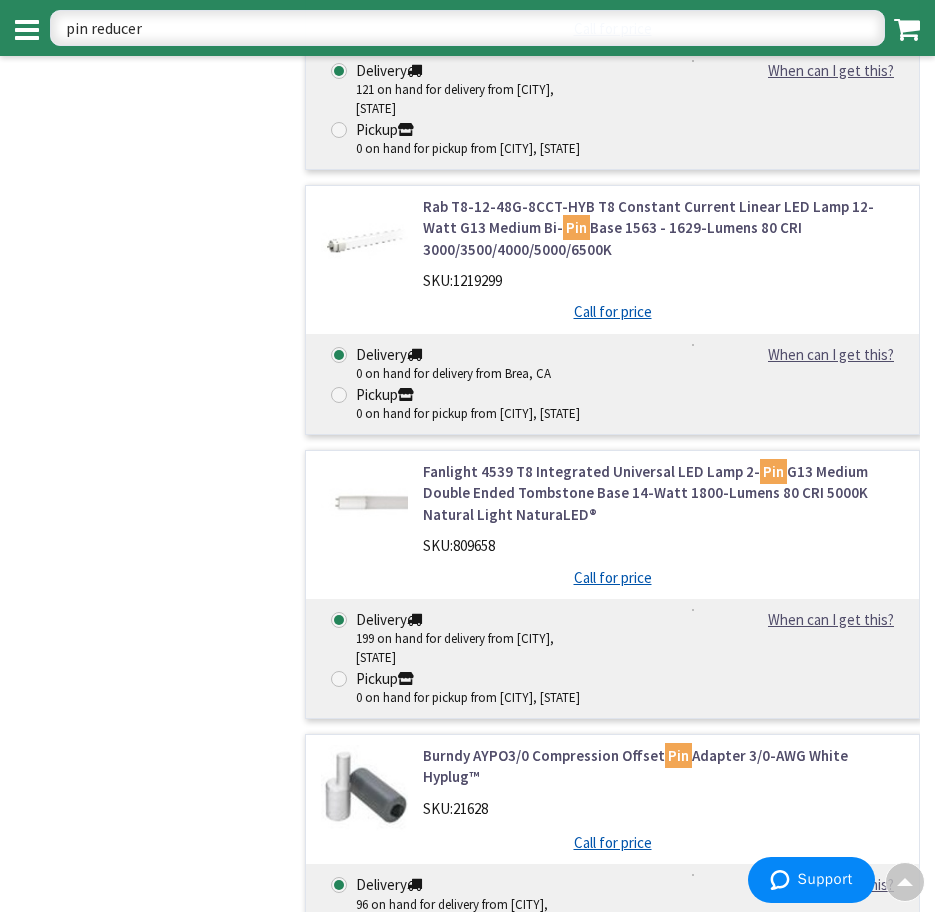 drag, startPoint x: 250, startPoint y: 542, endPoint x: 236, endPoint y: 406, distance: 136.71869 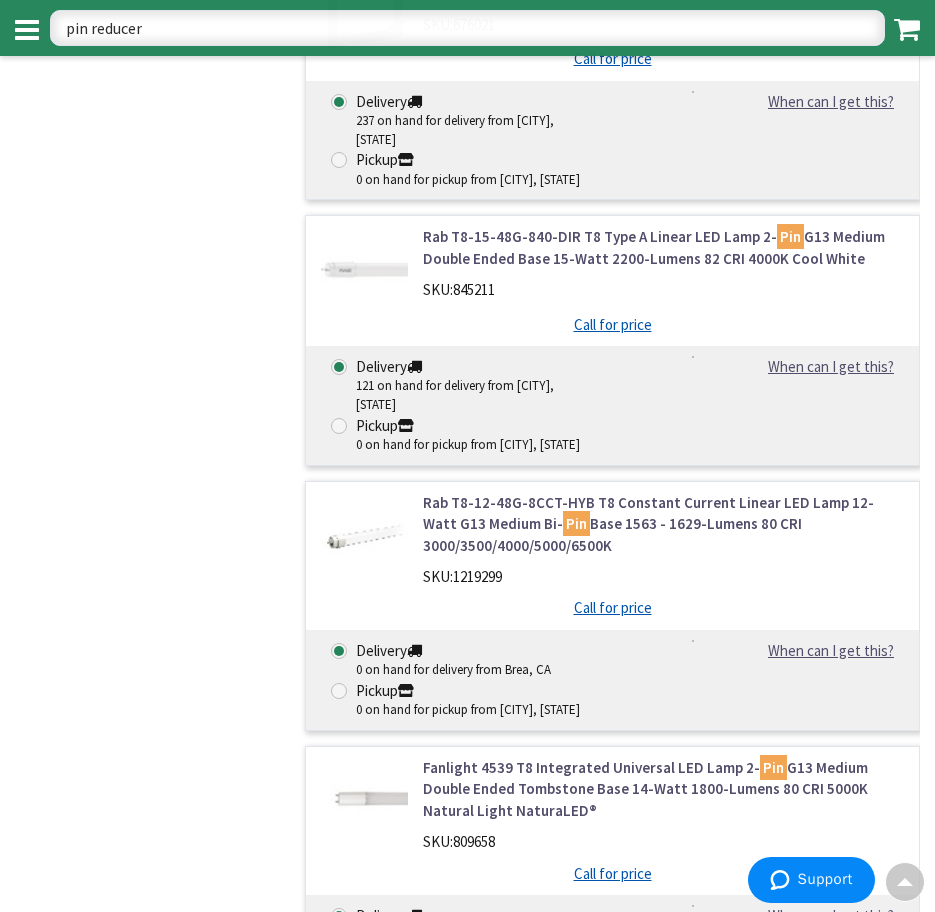 drag, startPoint x: 232, startPoint y: 494, endPoint x: 245, endPoint y: 369, distance: 125.67418 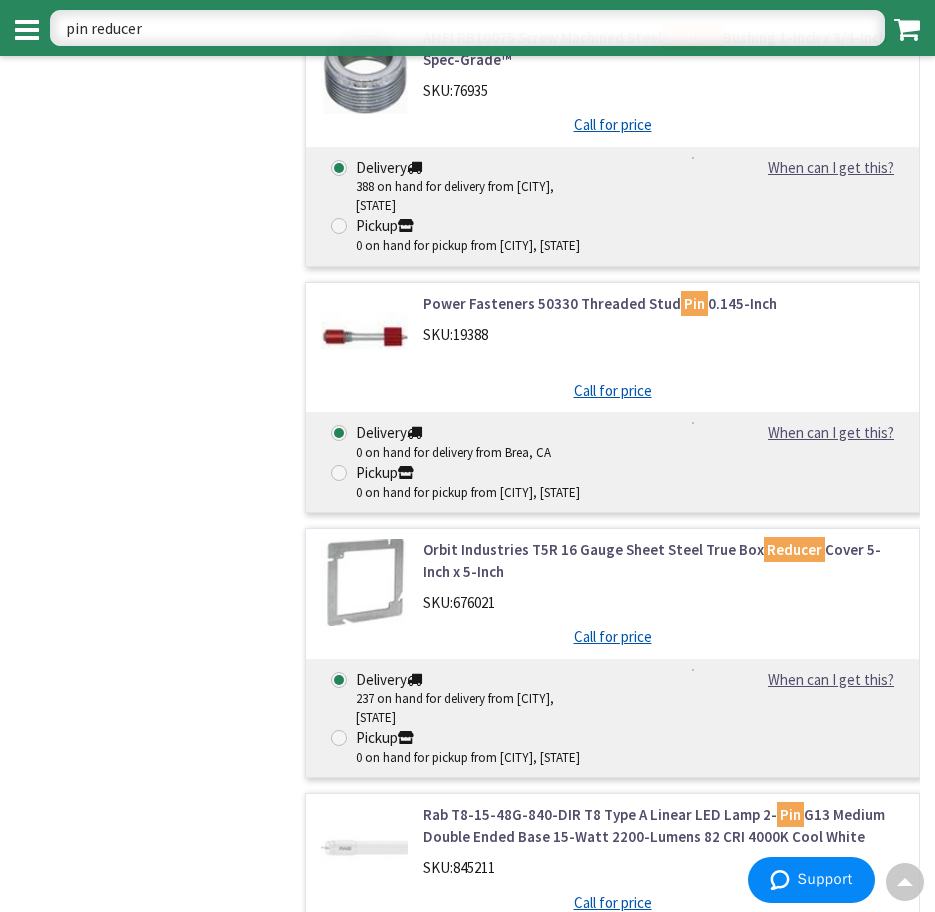 scroll, scrollTop: 3810, scrollLeft: 0, axis: vertical 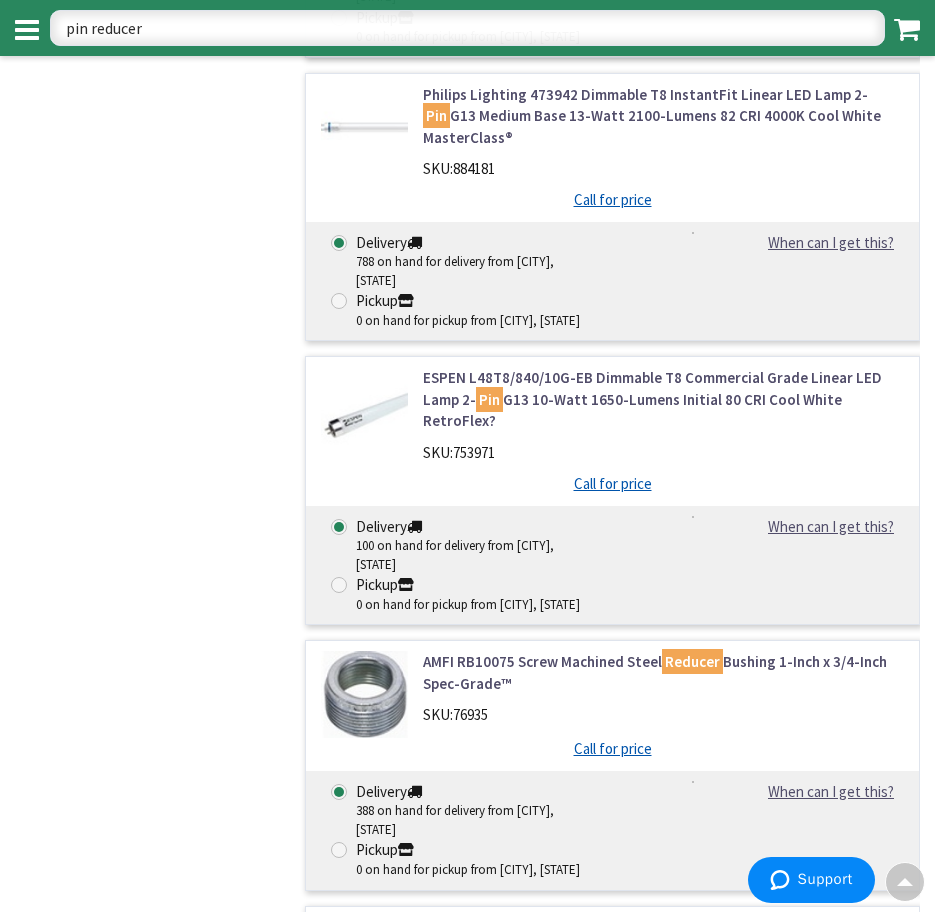 drag, startPoint x: 237, startPoint y: 469, endPoint x: 250, endPoint y: 313, distance: 156.54073 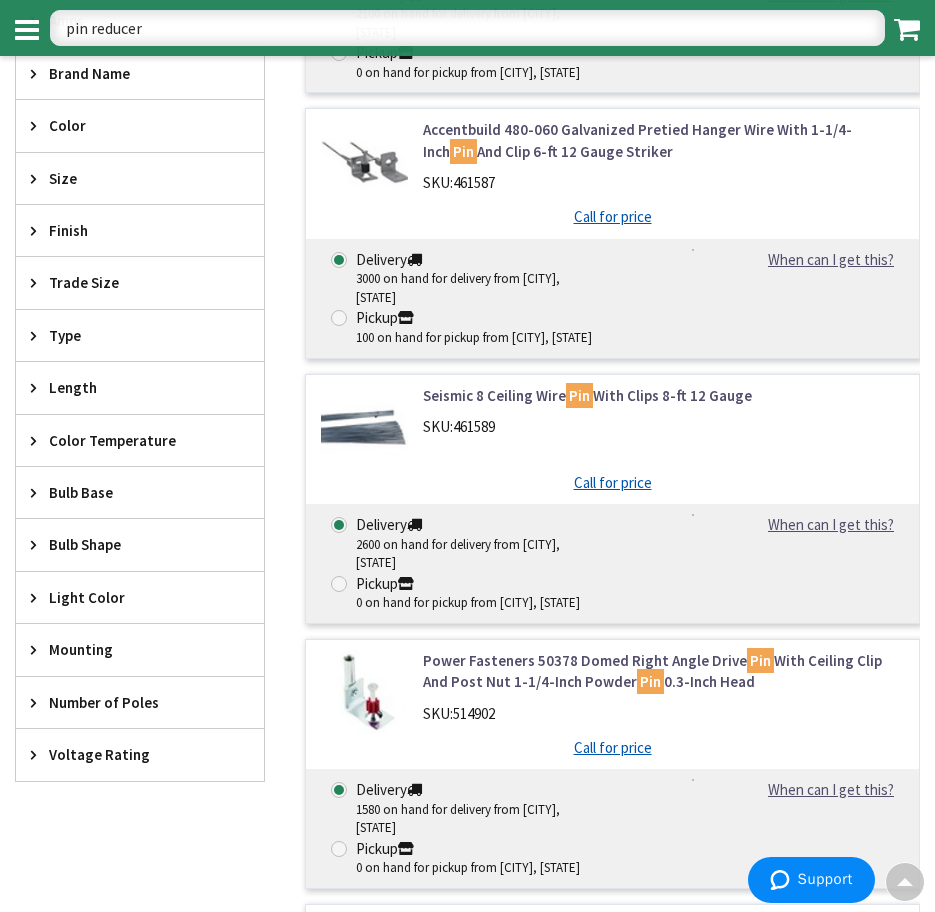 scroll, scrollTop: 0, scrollLeft: 0, axis: both 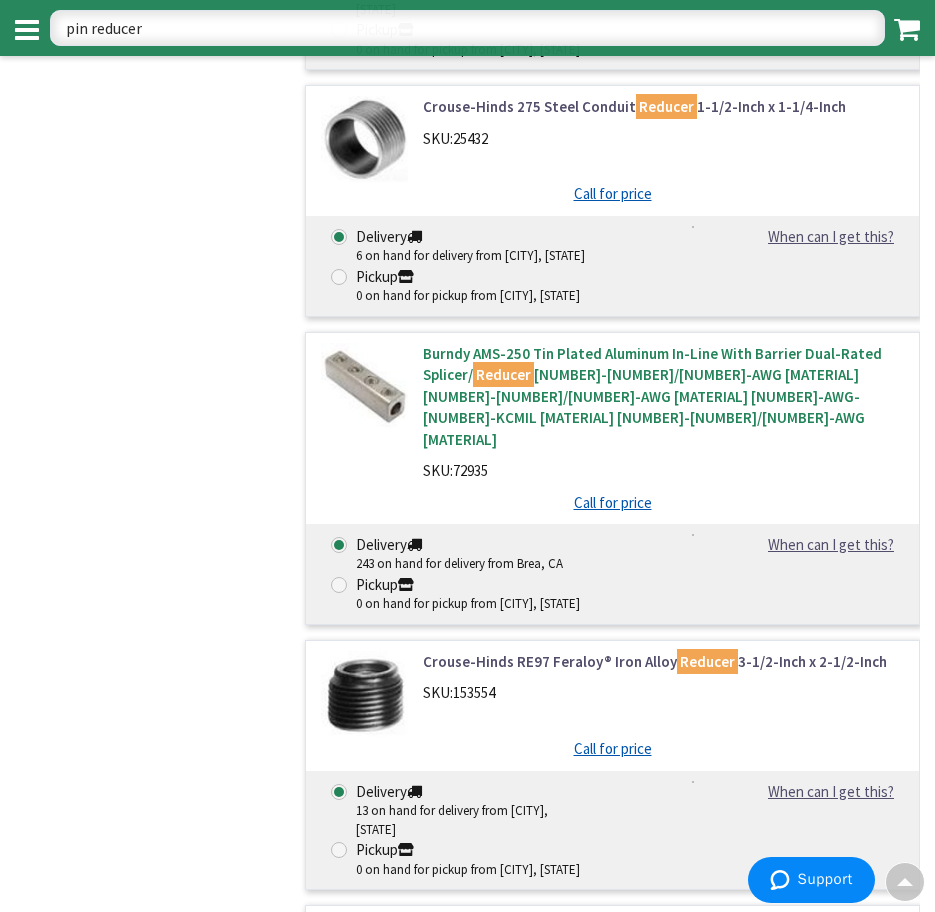 click on "Burndy AMS-250 Tin Plated Aluminum In-Line With Barrier Dual-Rated Splicer/ Reducer  6-4/0-AWG Aluminum 4-4/0-AWG Solid 6-AWG-250-KCMIL Stranded Copper" at bounding box center (663, 396) 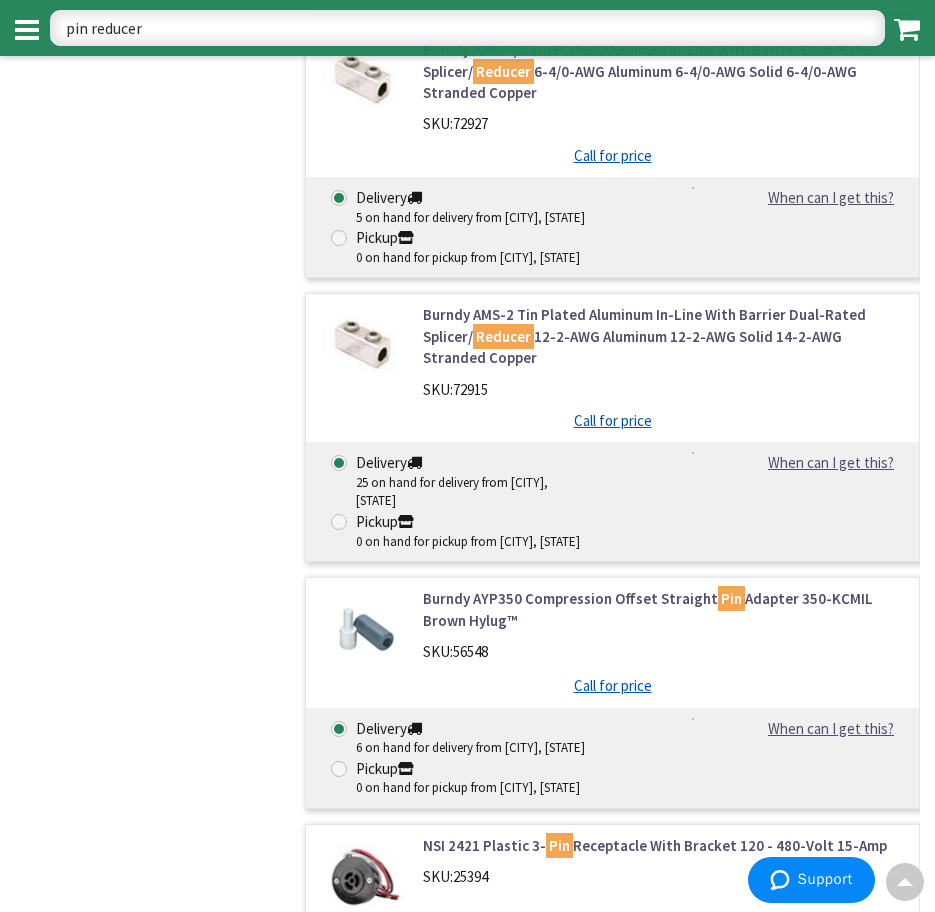 scroll, scrollTop: 10739, scrollLeft: 0, axis: vertical 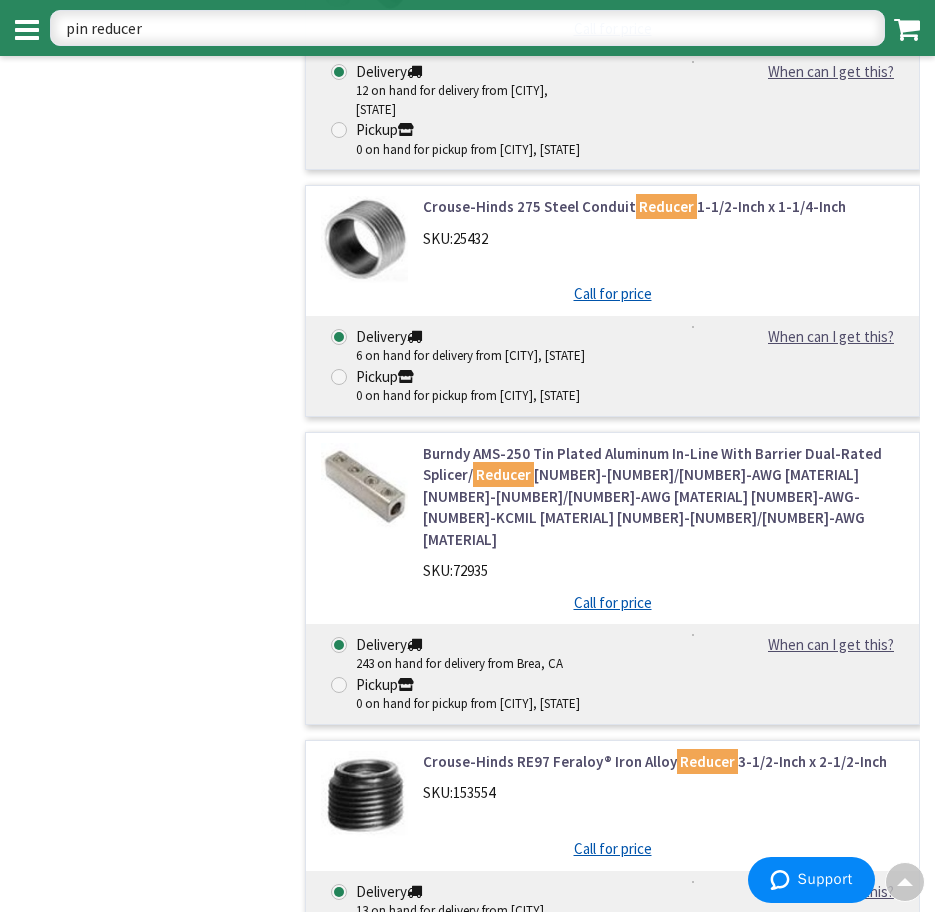 drag, startPoint x: 236, startPoint y: 390, endPoint x: 237, endPoint y: 290, distance: 100.005 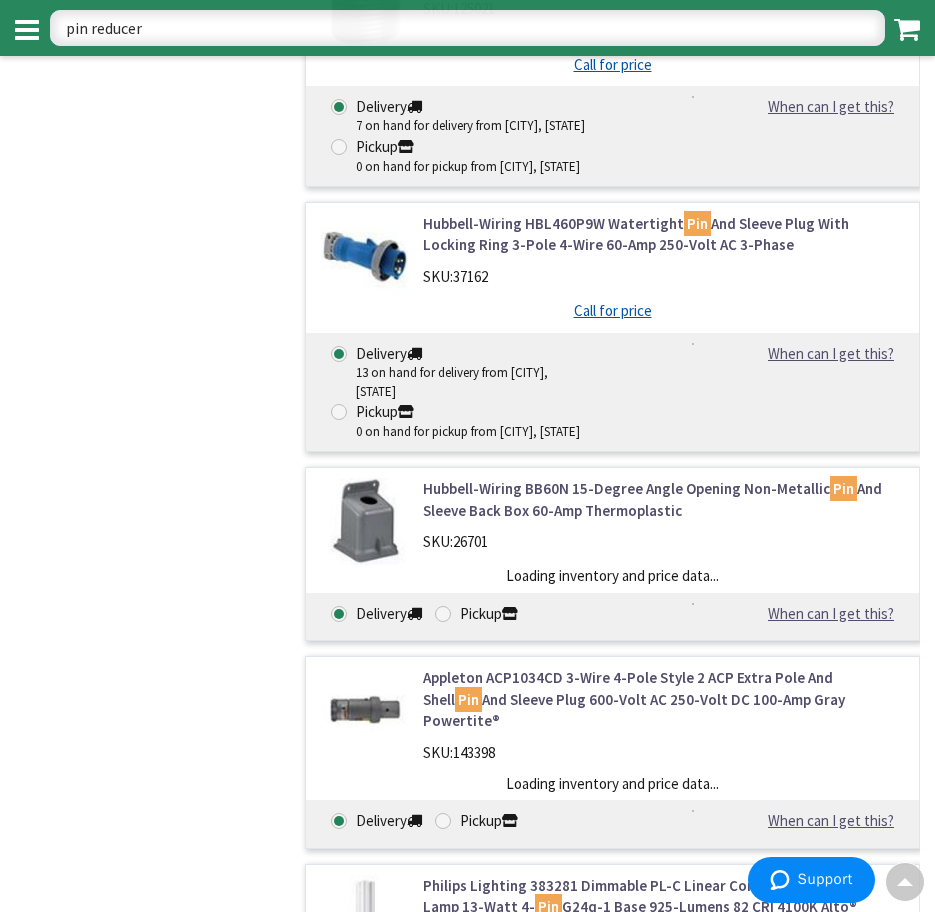 scroll, scrollTop: 16439, scrollLeft: 0, axis: vertical 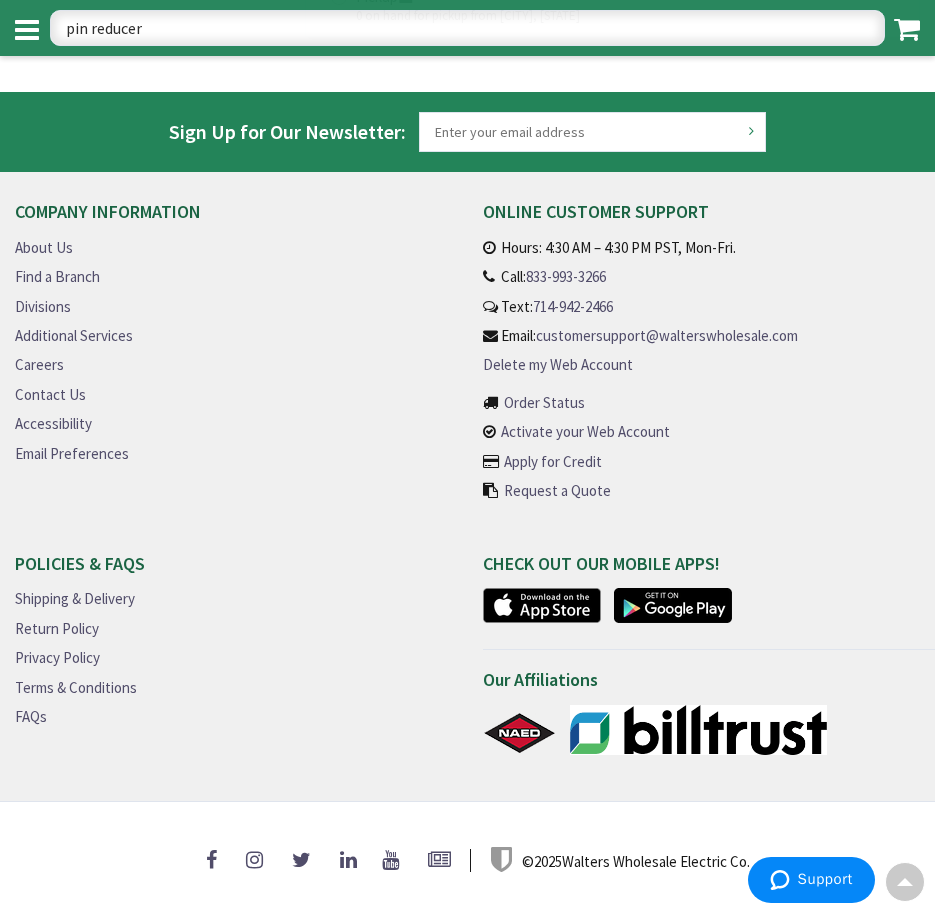 drag, startPoint x: 183, startPoint y: 410, endPoint x: 193, endPoint y: 625, distance: 215.23244 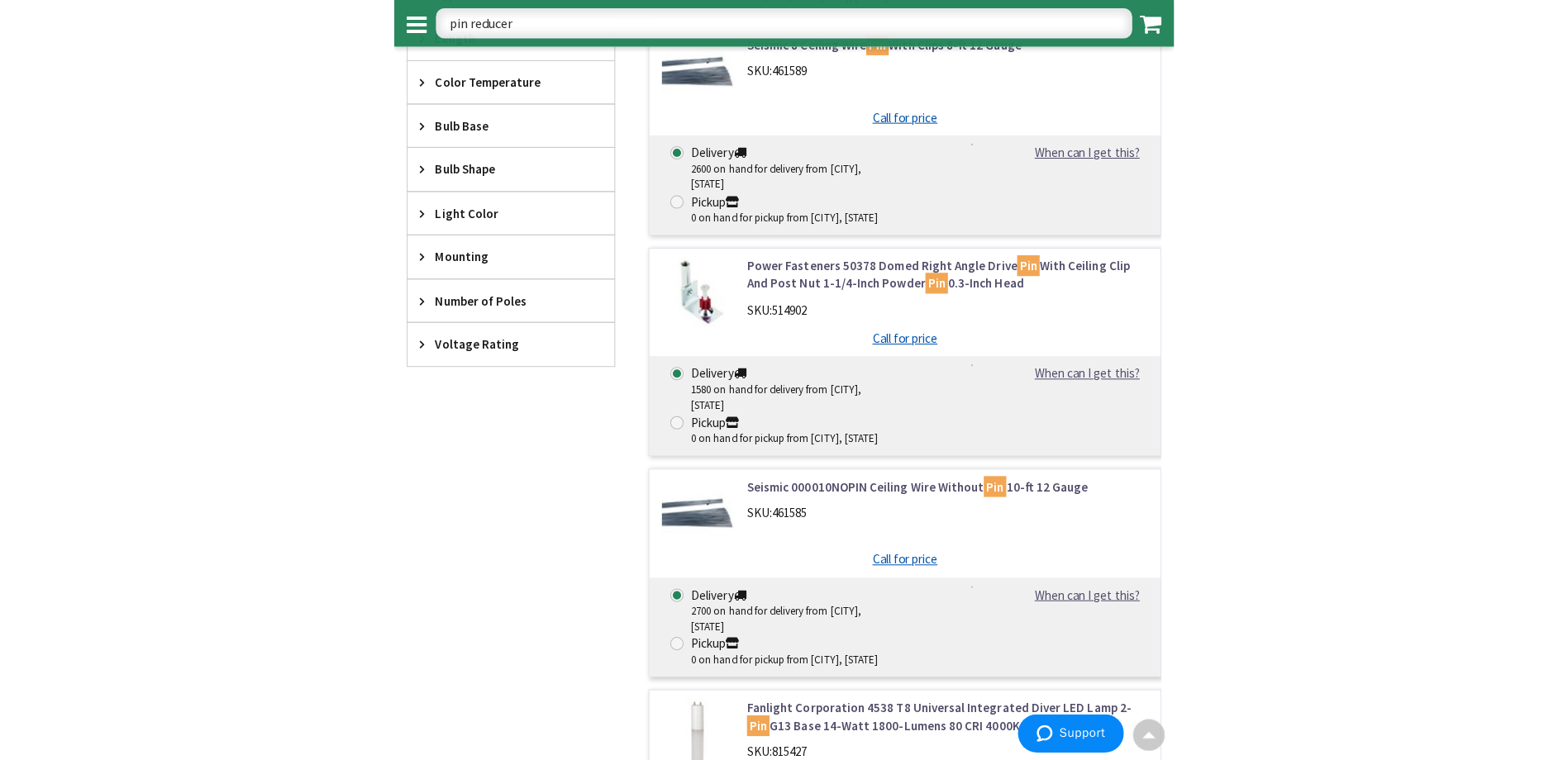 scroll, scrollTop: 0, scrollLeft: 0, axis: both 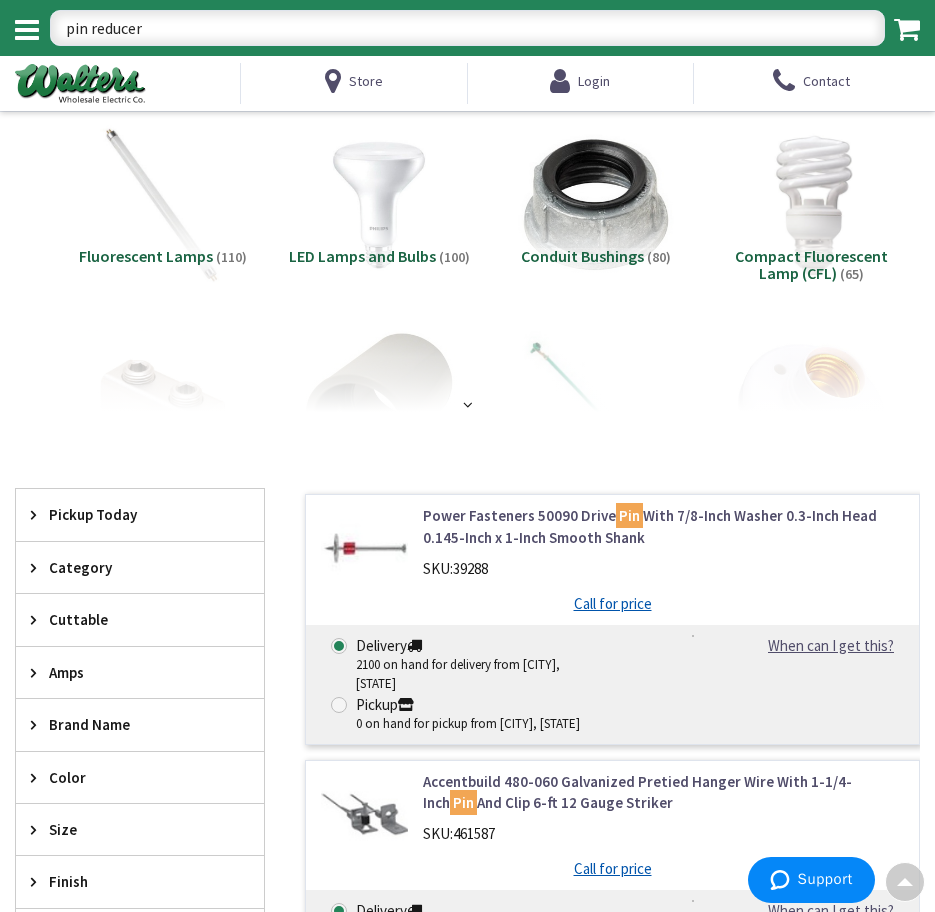 drag, startPoint x: 233, startPoint y: 449, endPoint x: 242, endPoint y: 102, distance: 347.1167 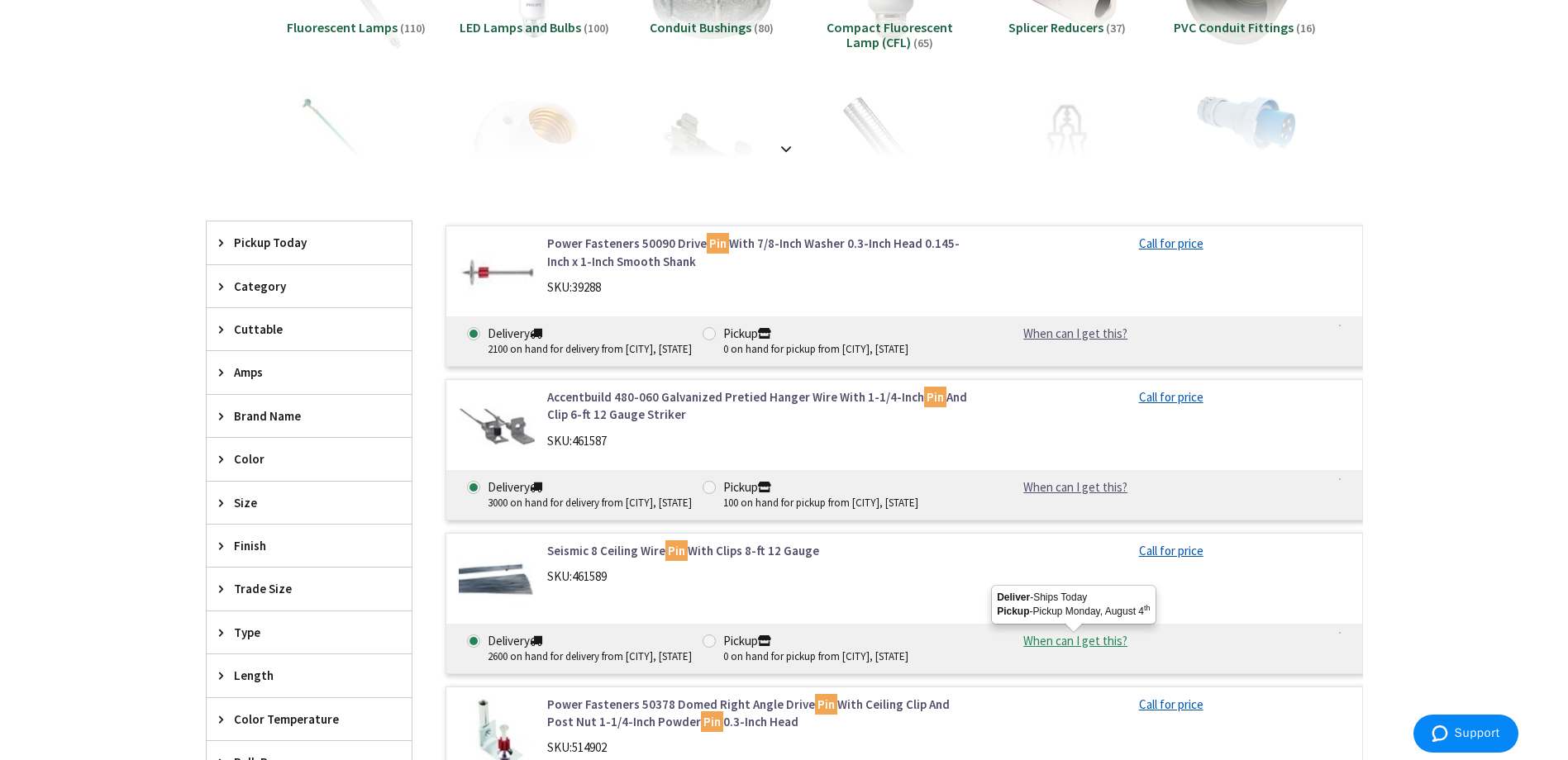 scroll, scrollTop: 496, scrollLeft: 0, axis: vertical 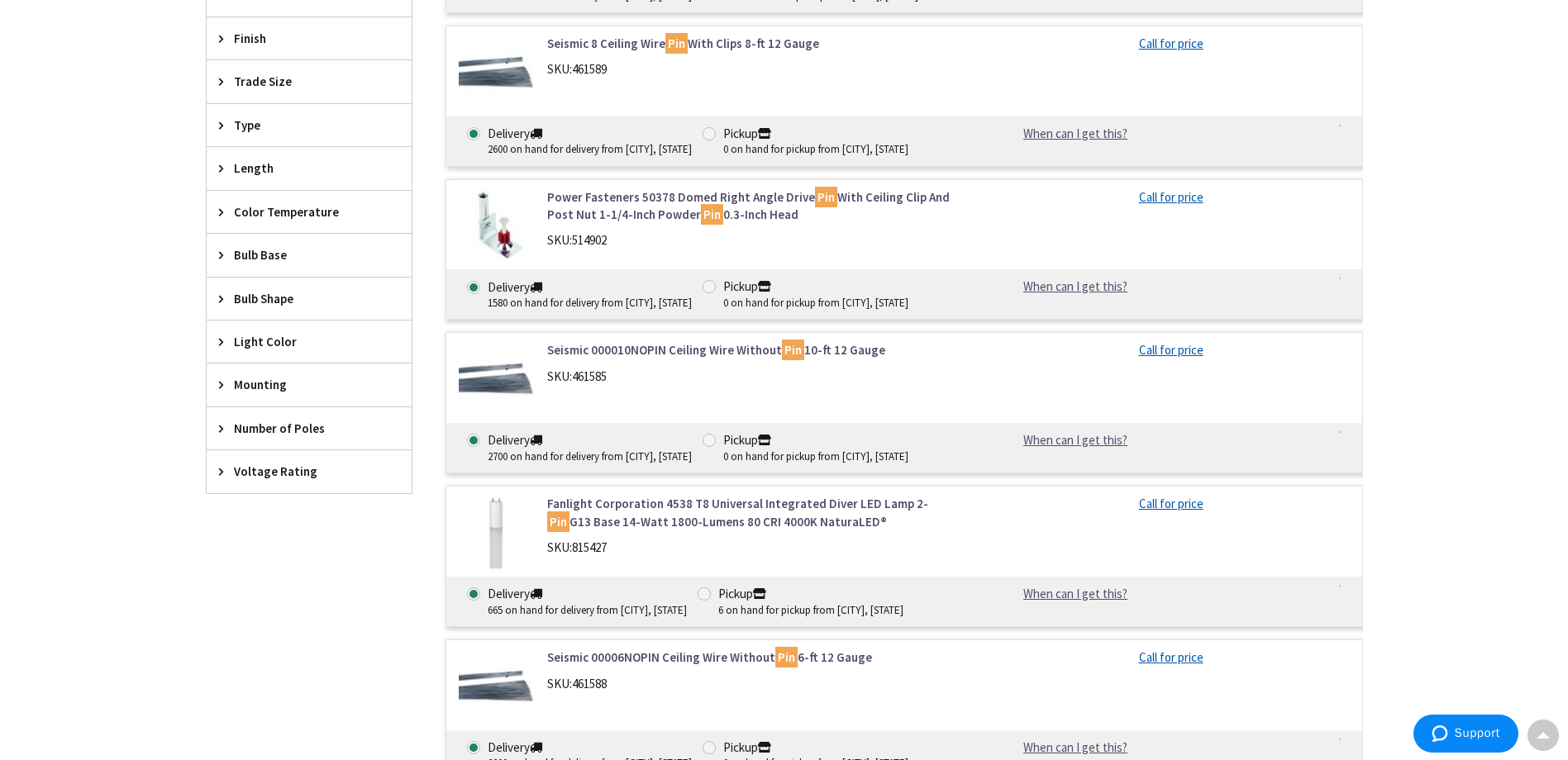 drag, startPoint x: 1390, startPoint y: 342, endPoint x: 1395, endPoint y: 387, distance: 45.27693 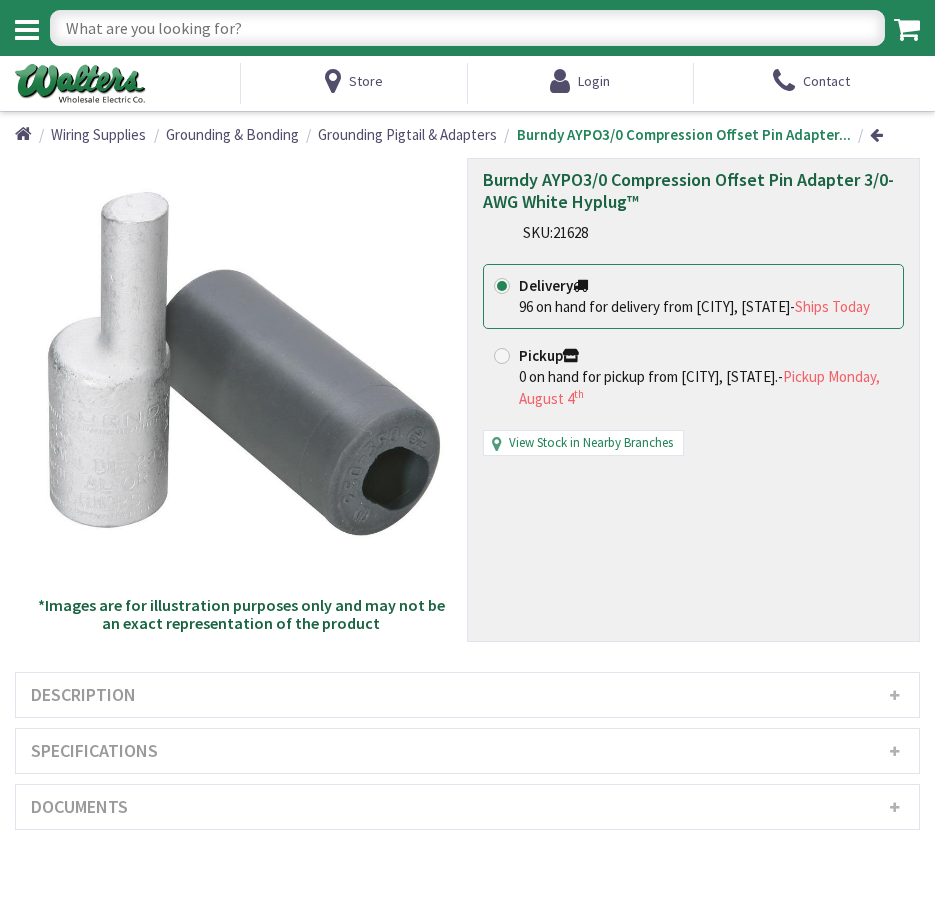 scroll, scrollTop: 0, scrollLeft: 0, axis: both 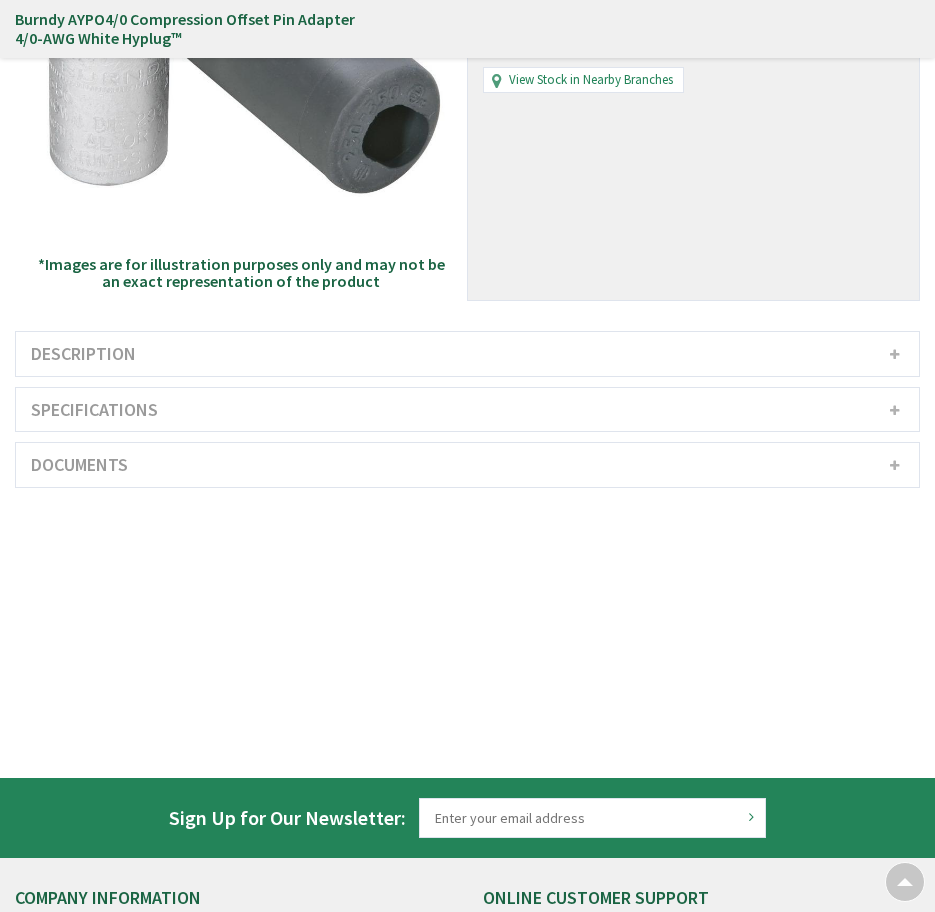 click on "Specifications" at bounding box center [467, 410] 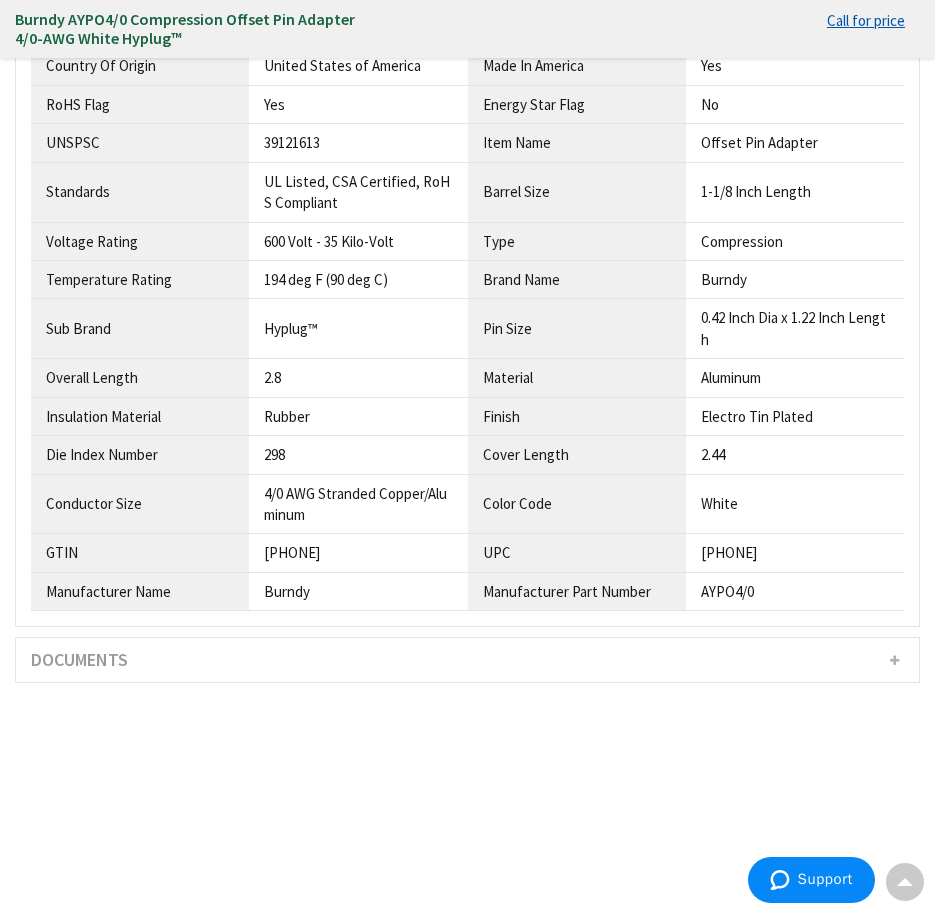 scroll, scrollTop: 1200, scrollLeft: 0, axis: vertical 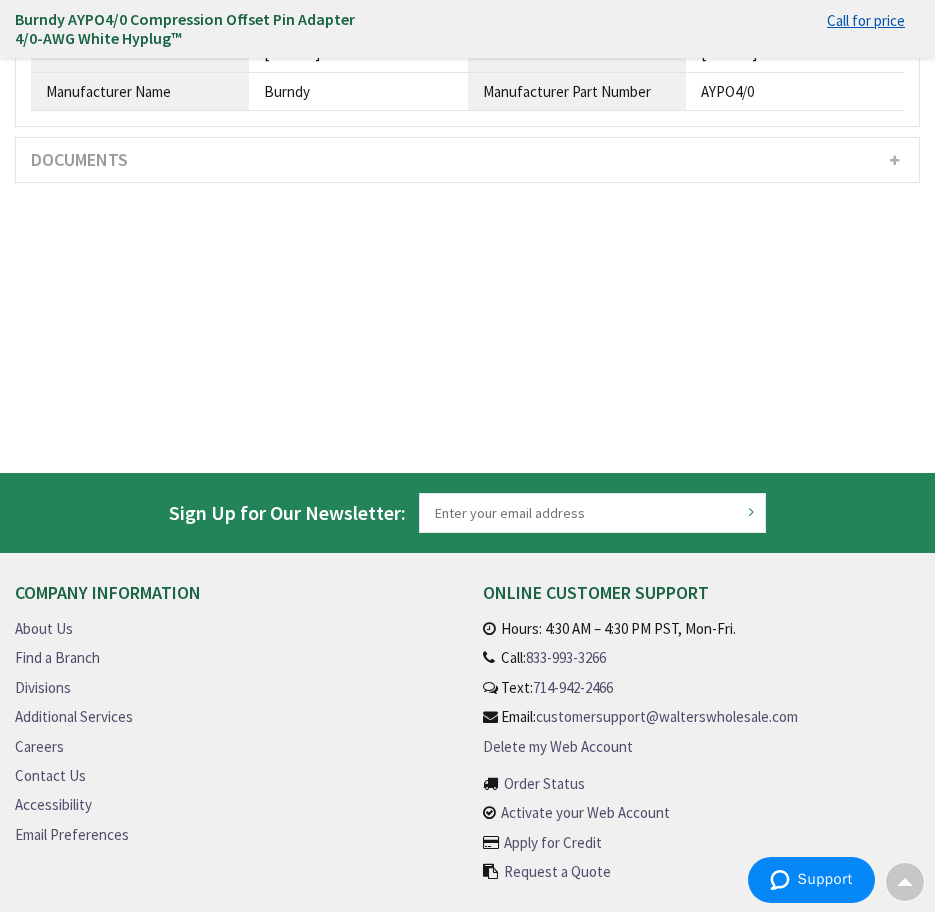 click on "Documents" at bounding box center (467, 160) 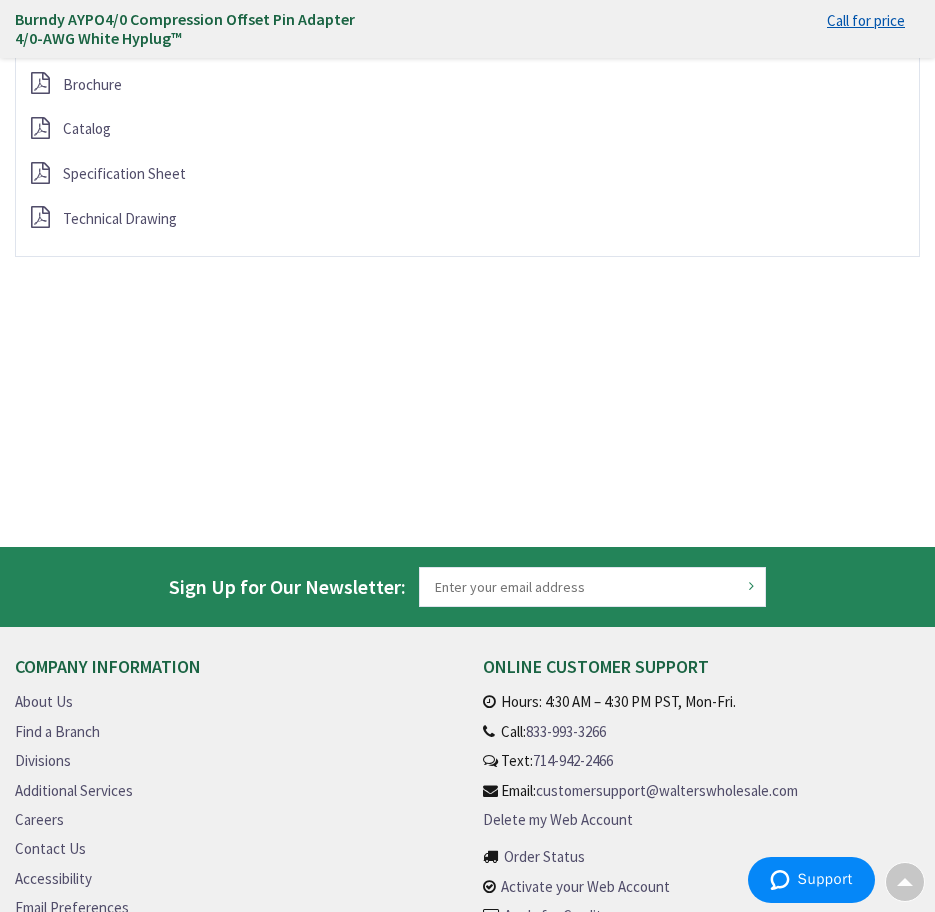 scroll, scrollTop: 696, scrollLeft: 0, axis: vertical 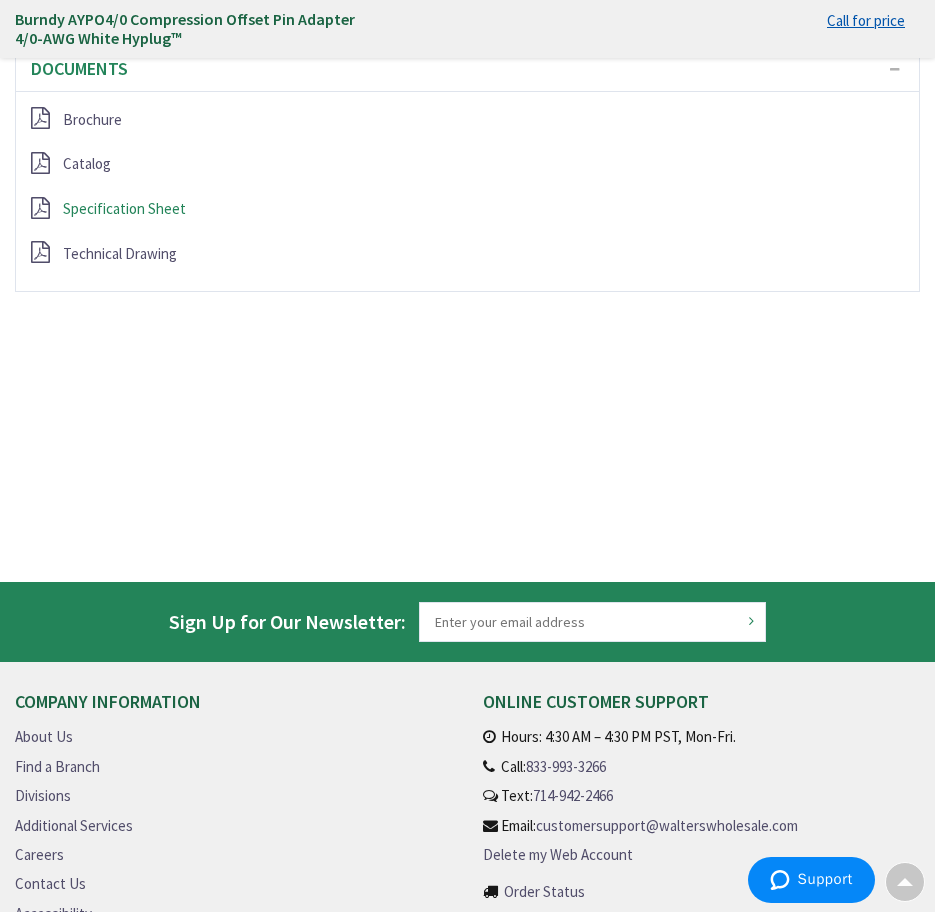 drag, startPoint x: 179, startPoint y: 204, endPoint x: 196, endPoint y: 193, distance: 20.248457 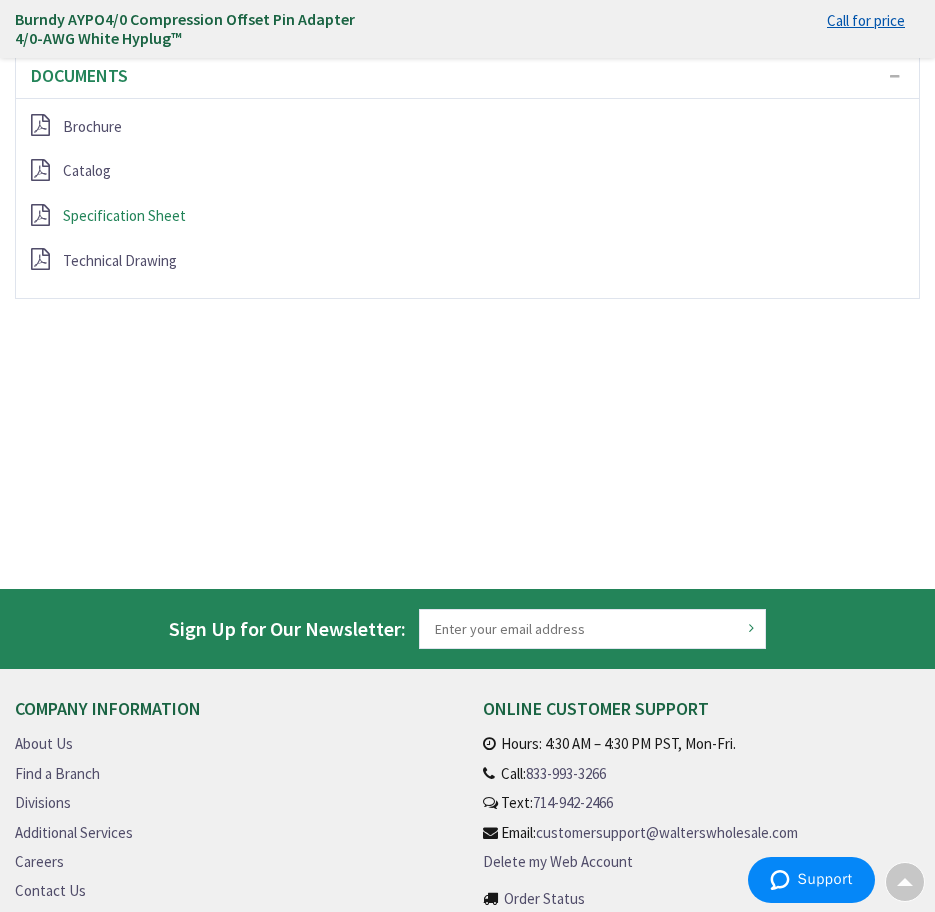 scroll, scrollTop: 96, scrollLeft: 0, axis: vertical 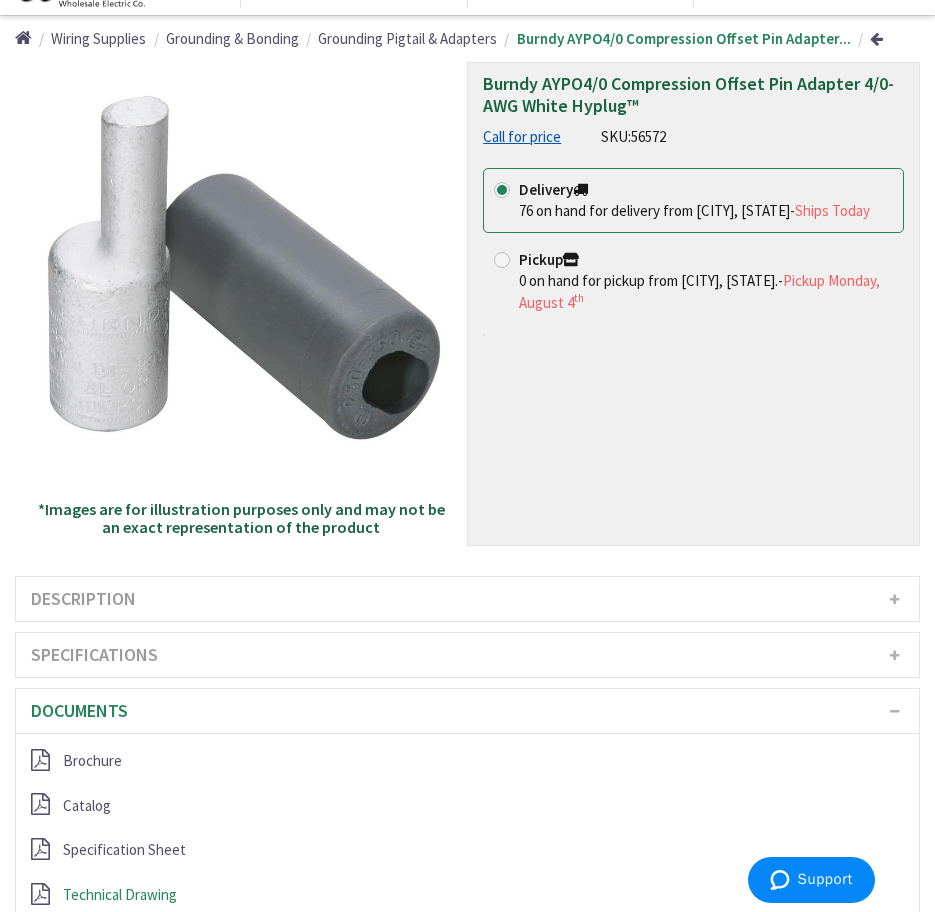 drag, startPoint x: 148, startPoint y: 894, endPoint x: 187, endPoint y: 847, distance: 61.073727 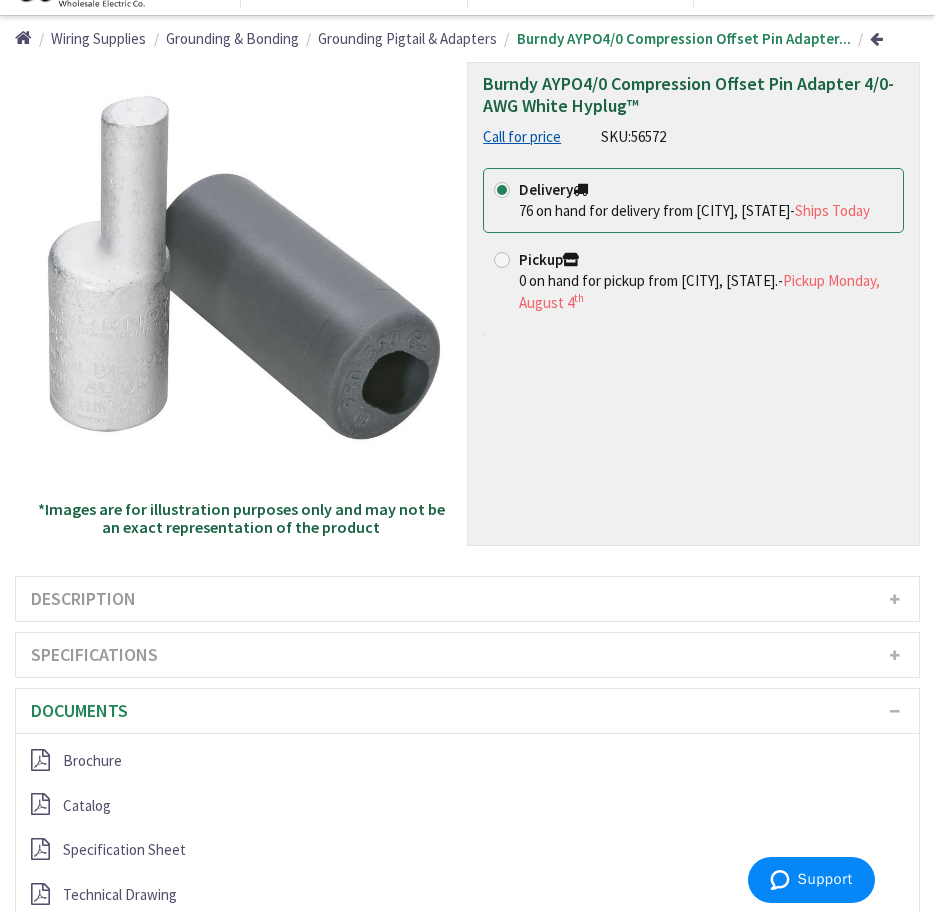 click on "56572" at bounding box center (648, 136) 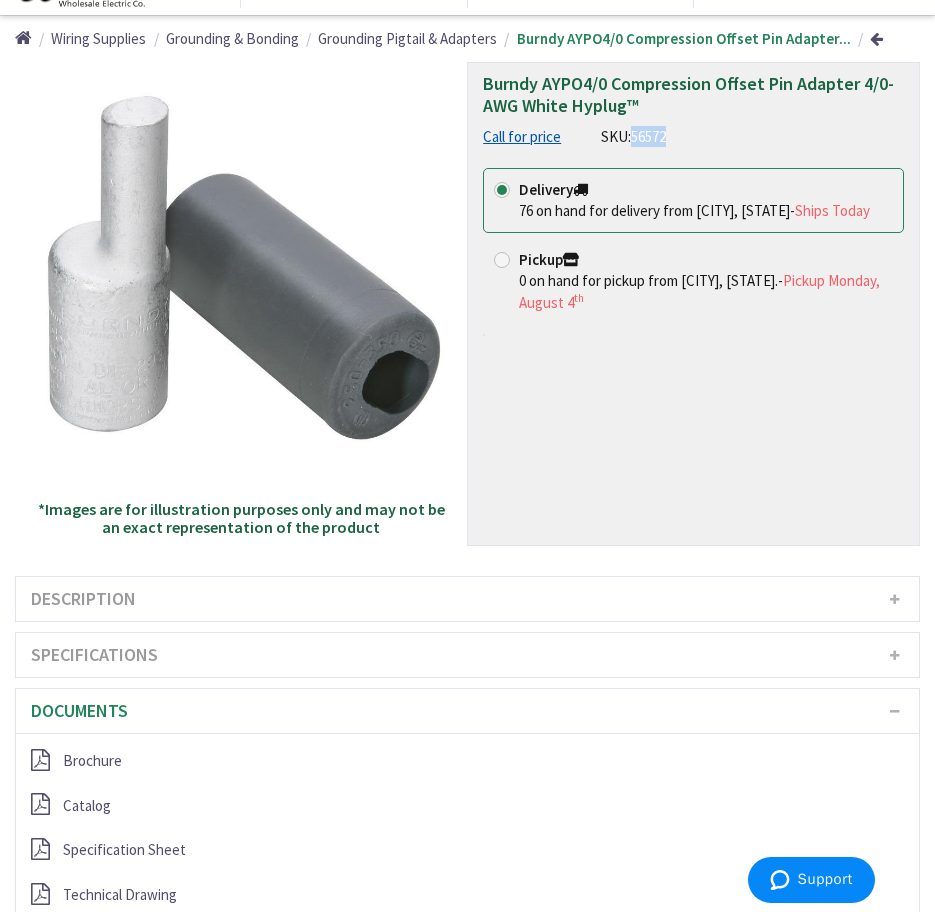 click on "56572" at bounding box center [648, 136] 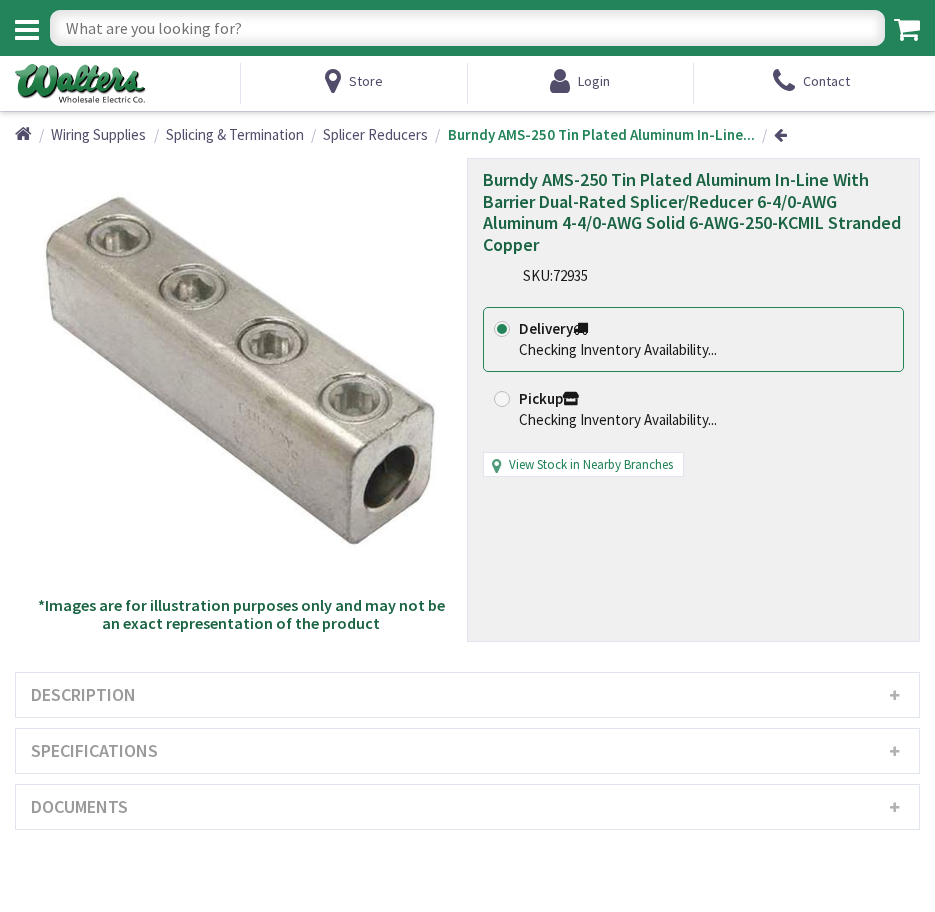 scroll, scrollTop: 0, scrollLeft: 0, axis: both 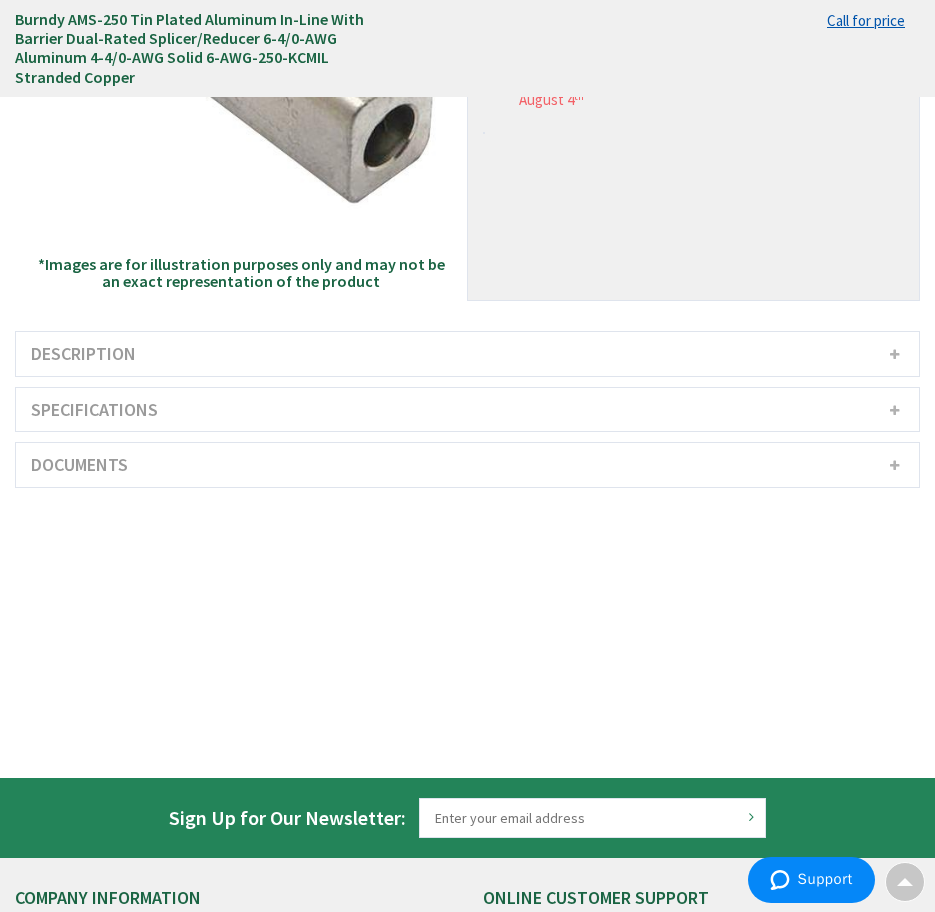 click on "Specifications" at bounding box center [467, 410] 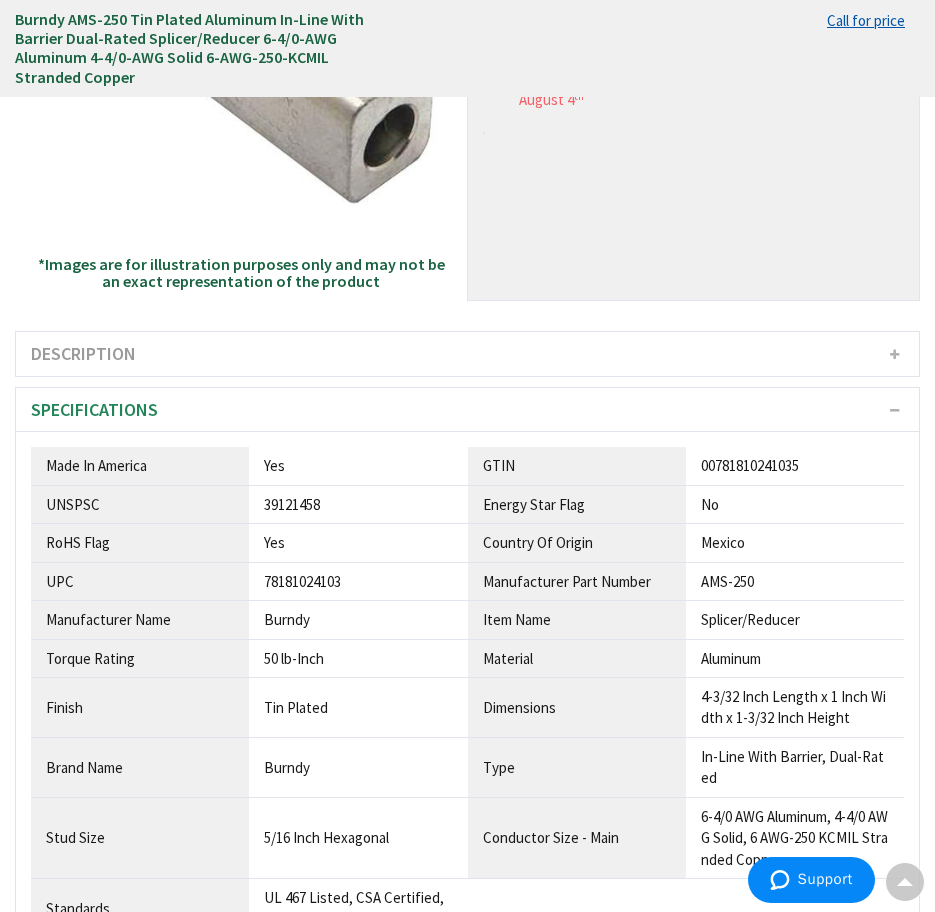 click on "Description" at bounding box center (467, 354) 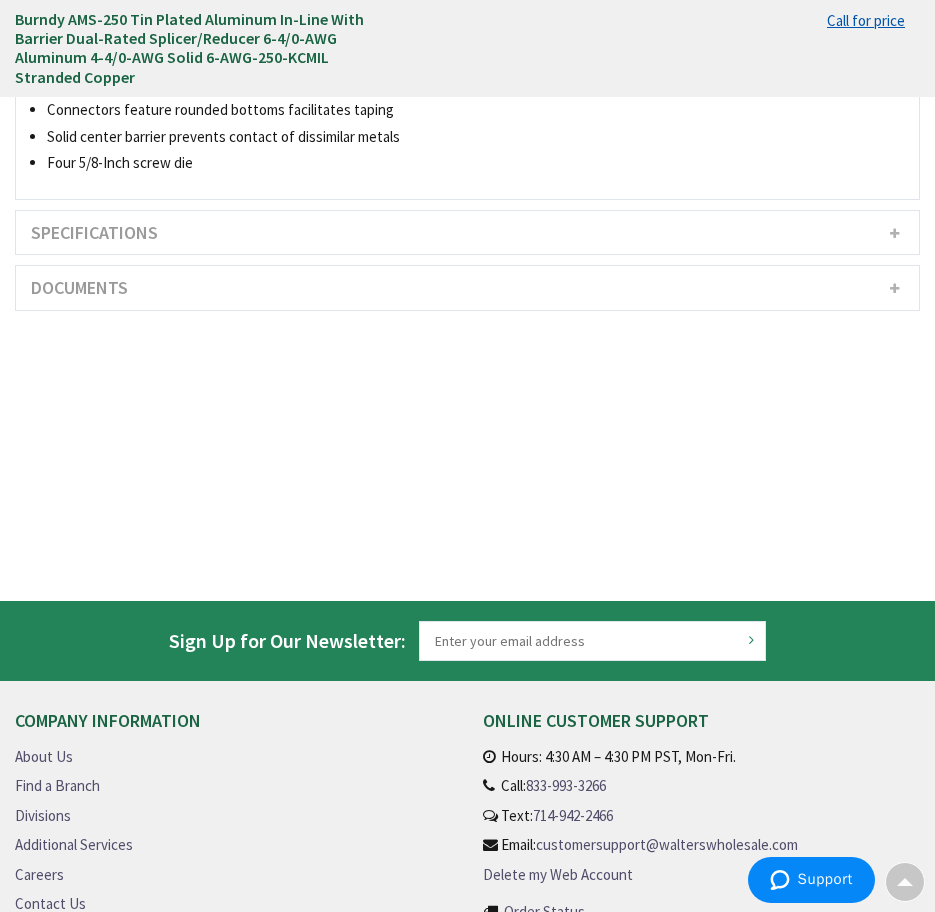 scroll, scrollTop: 700, scrollLeft: 0, axis: vertical 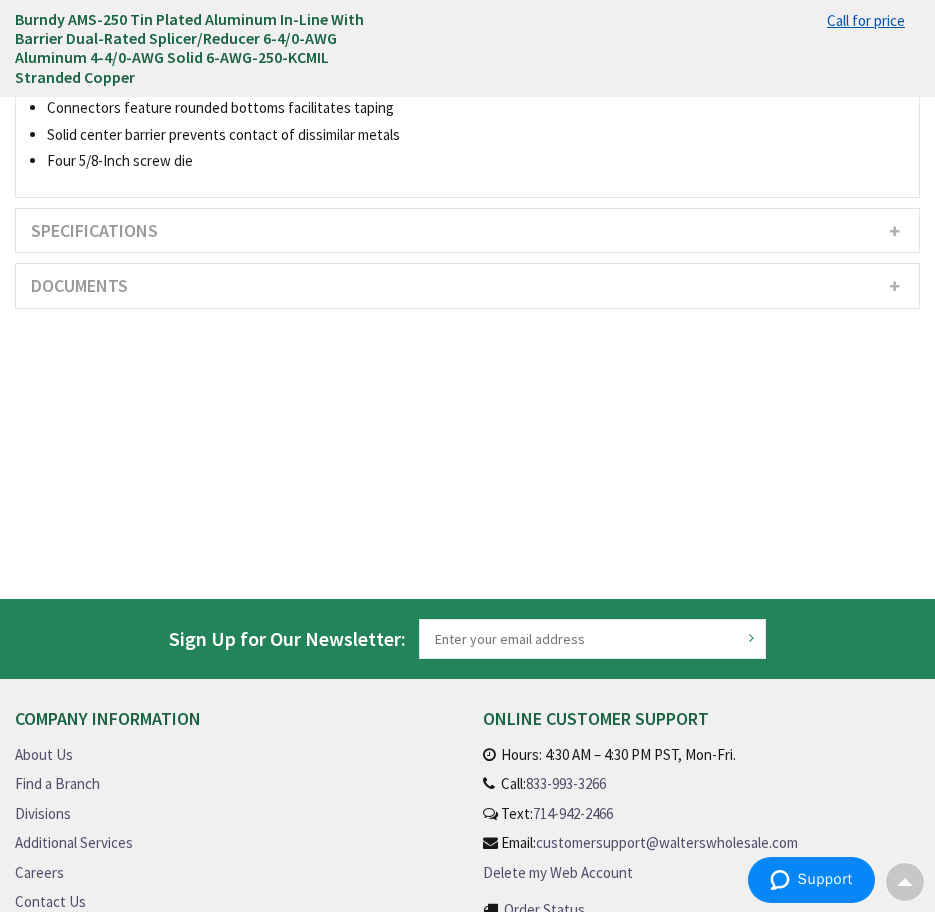 click on "Specifications" at bounding box center [467, 231] 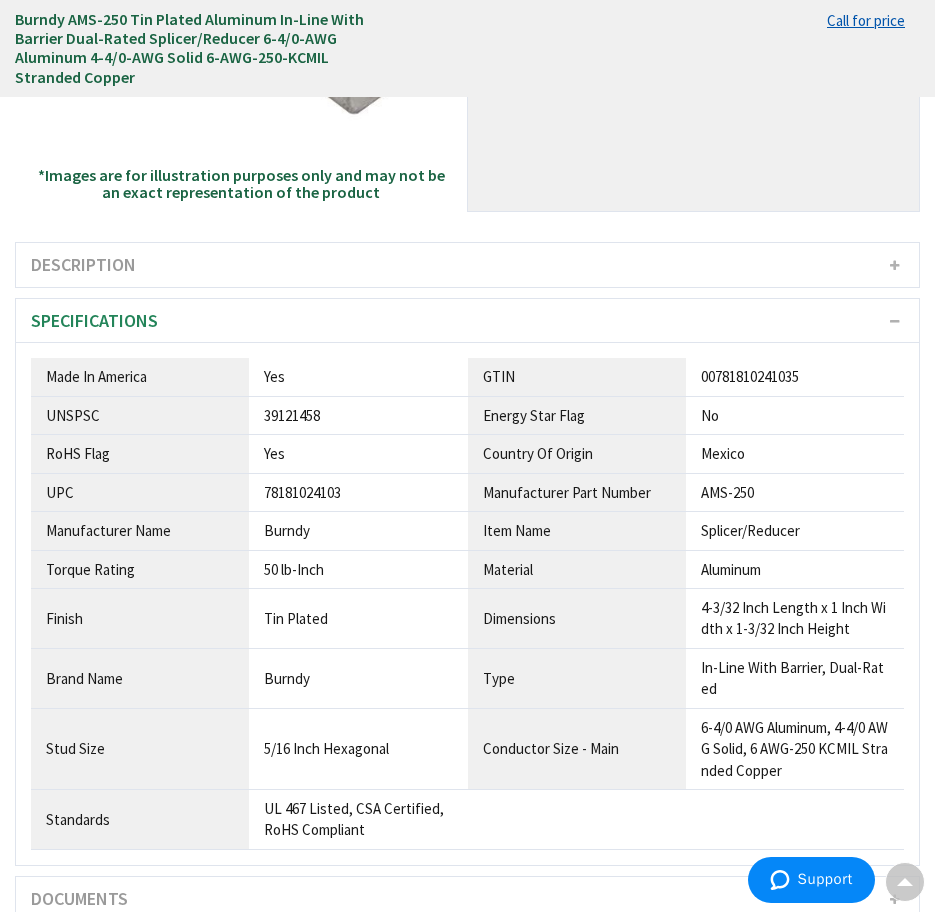 scroll, scrollTop: 0, scrollLeft: 0, axis: both 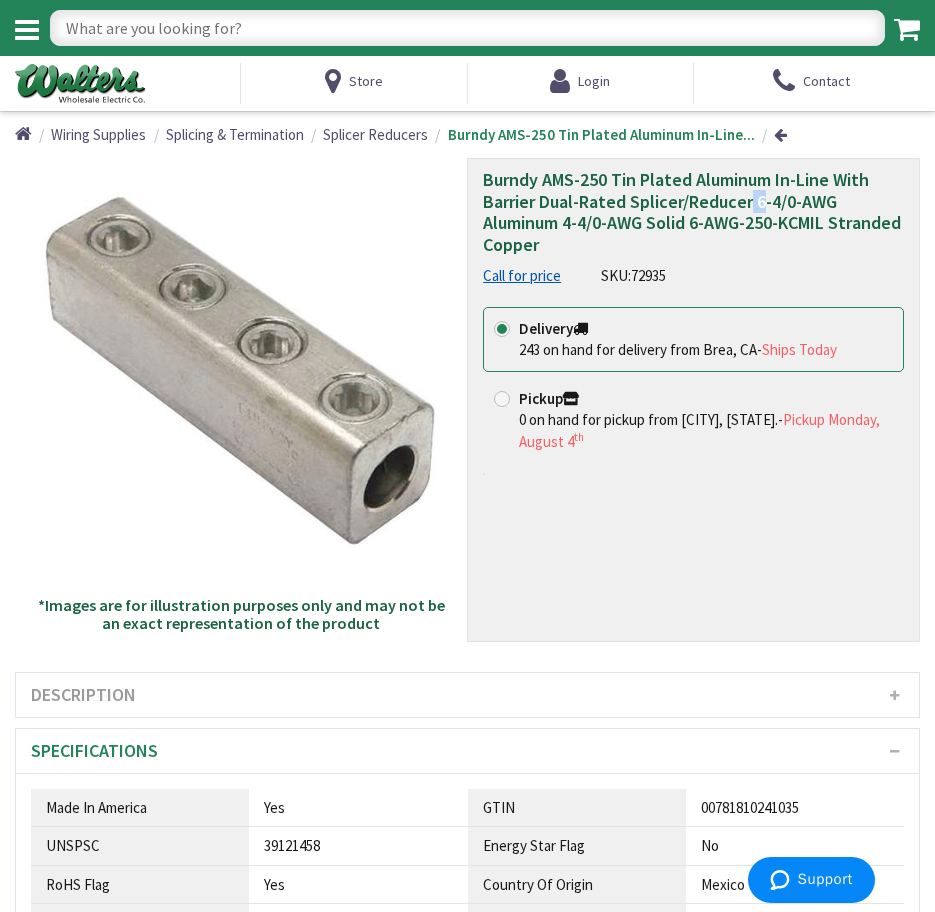 drag, startPoint x: 753, startPoint y: 197, endPoint x: 767, endPoint y: 203, distance: 15.231546 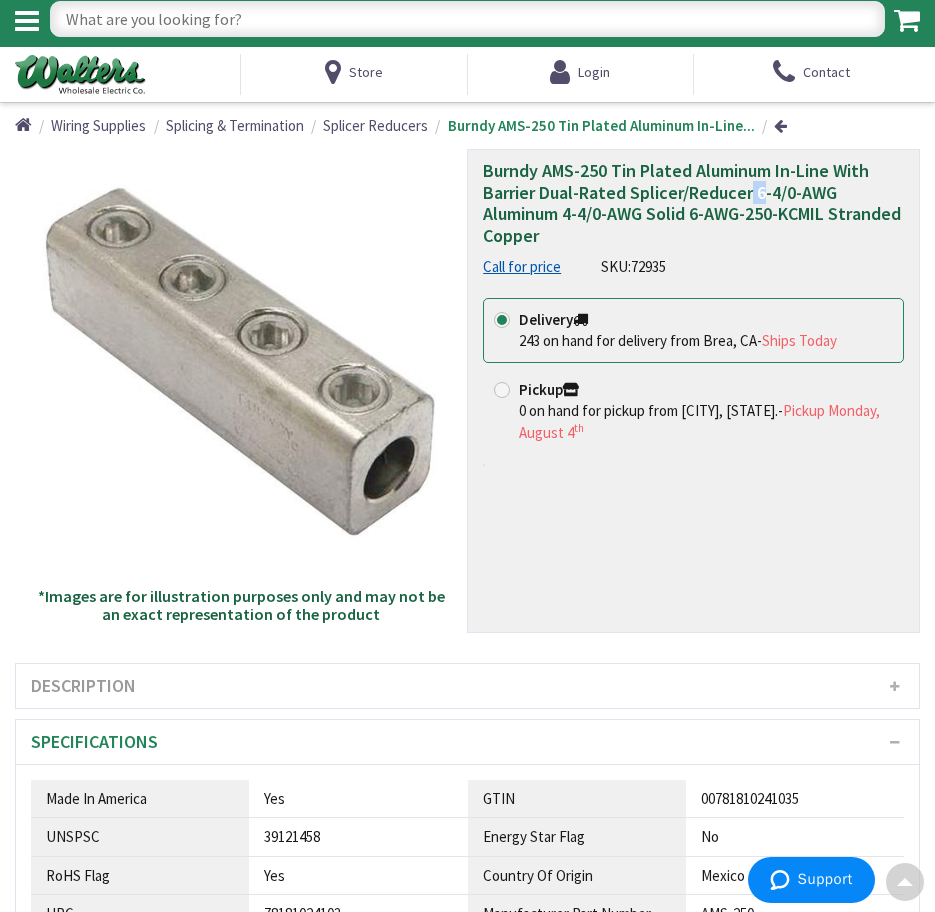 scroll, scrollTop: 0, scrollLeft: 0, axis: both 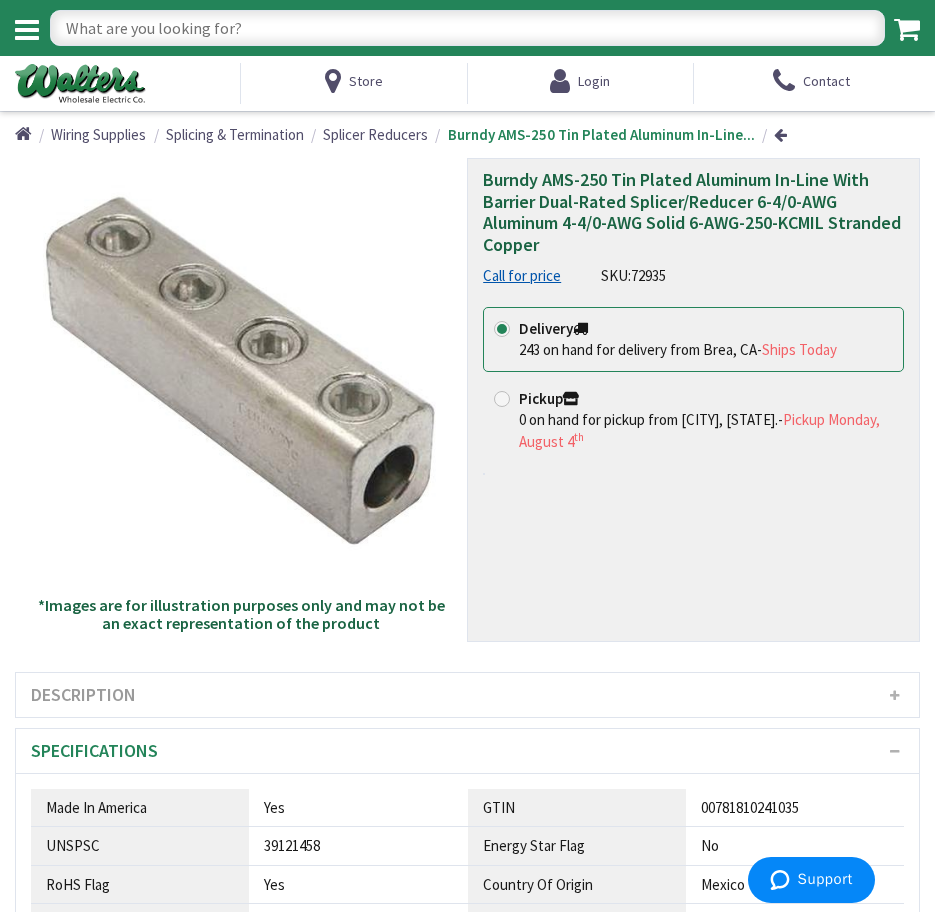 click on "72935" at bounding box center (648, 275) 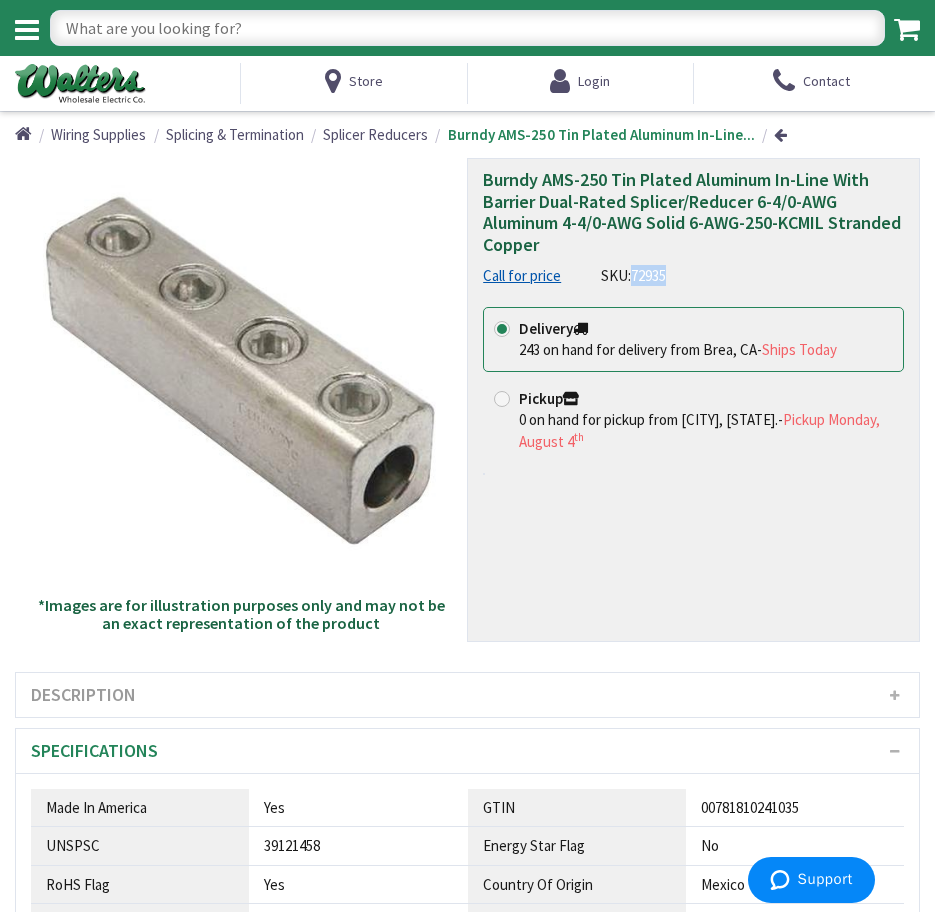 click on "72935" at bounding box center (648, 275) 